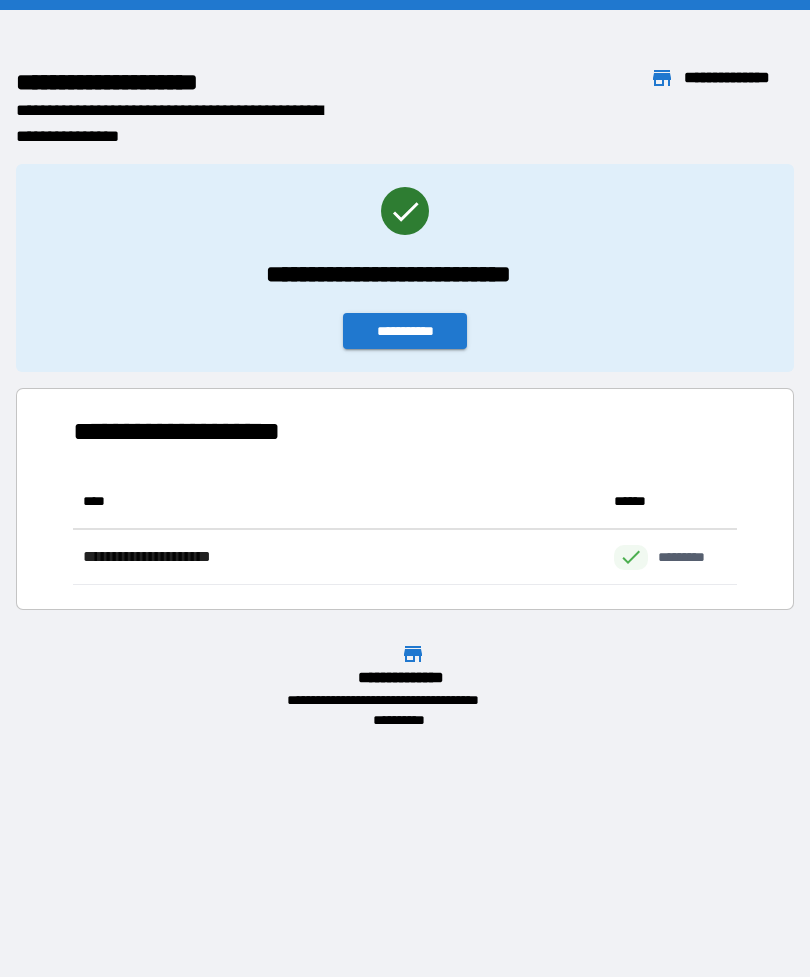 scroll, scrollTop: 0, scrollLeft: 0, axis: both 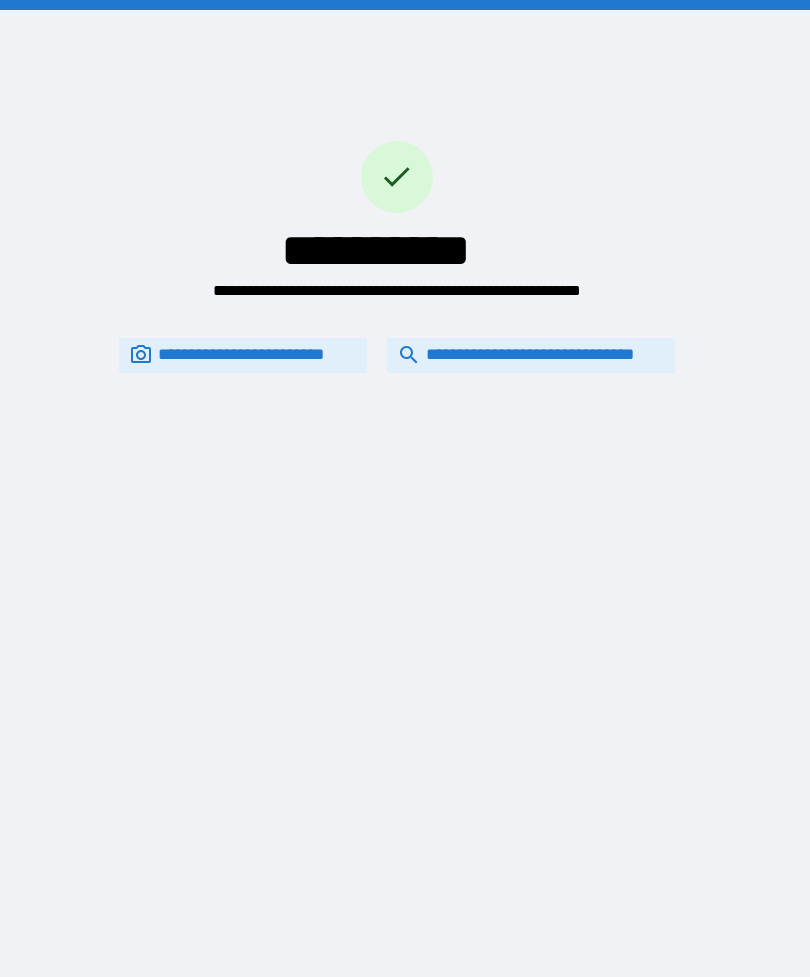 click on "**********" at bounding box center [531, 355] 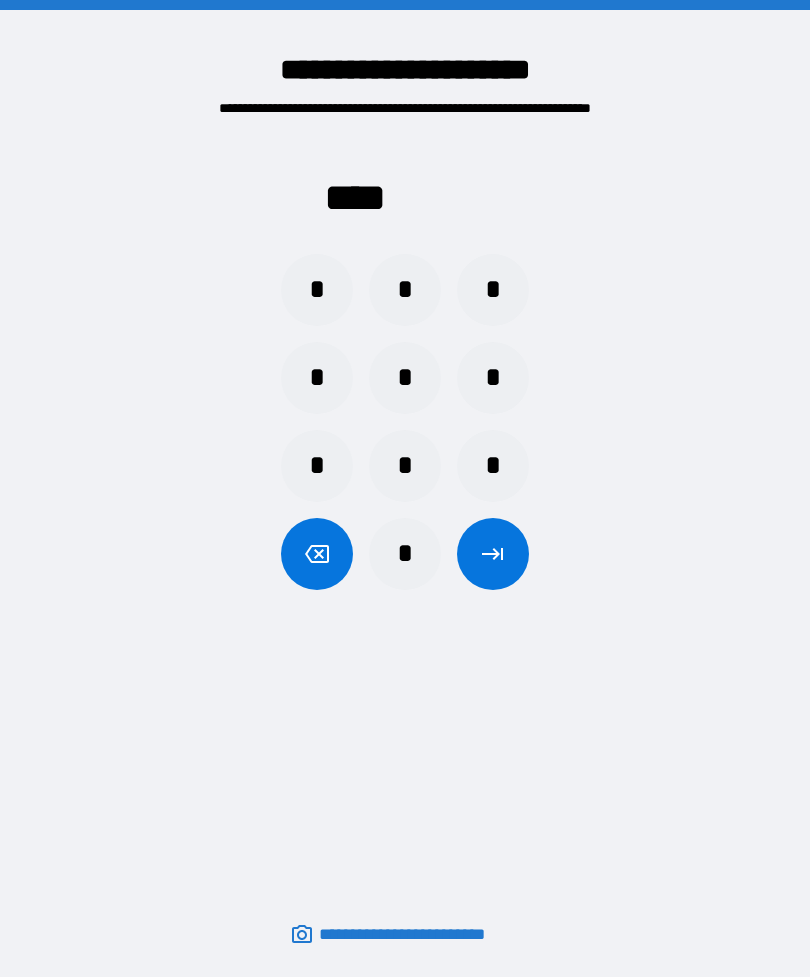 click on "*" at bounding box center [405, 554] 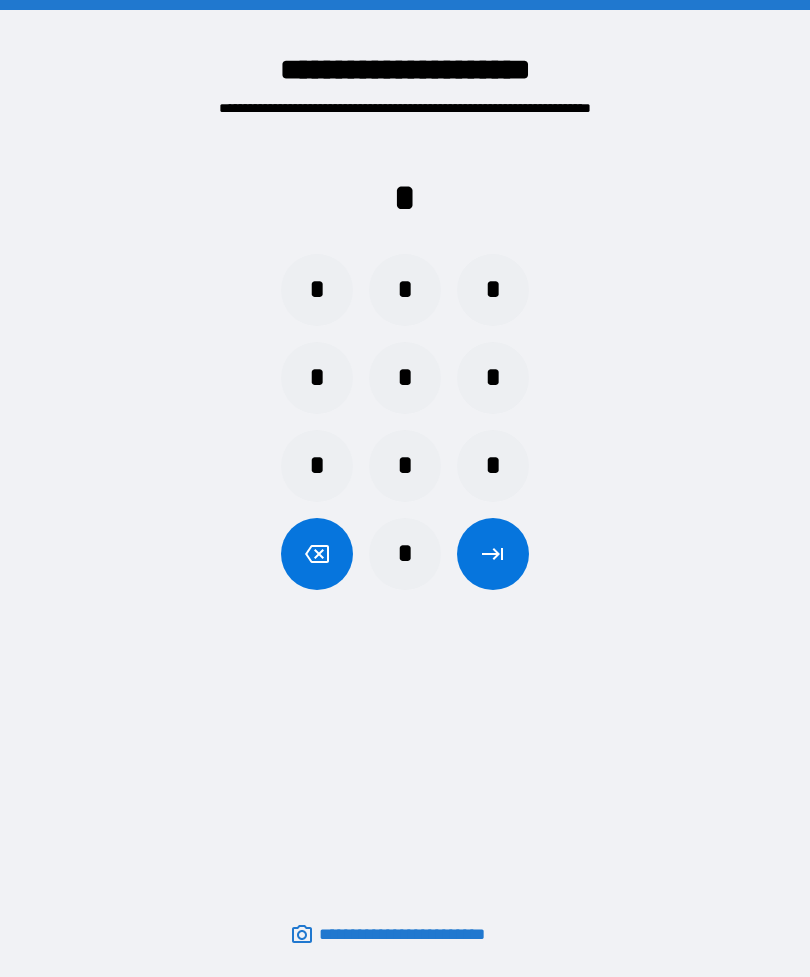 click on "*" at bounding box center [493, 466] 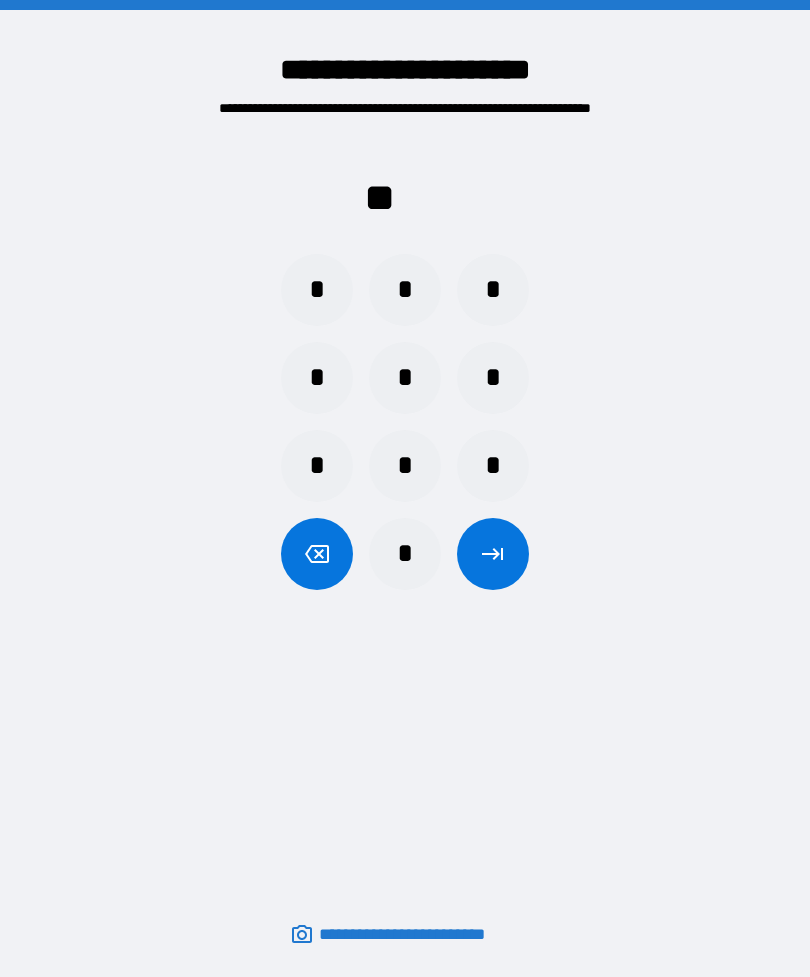 click on "*" at bounding box center [405, 290] 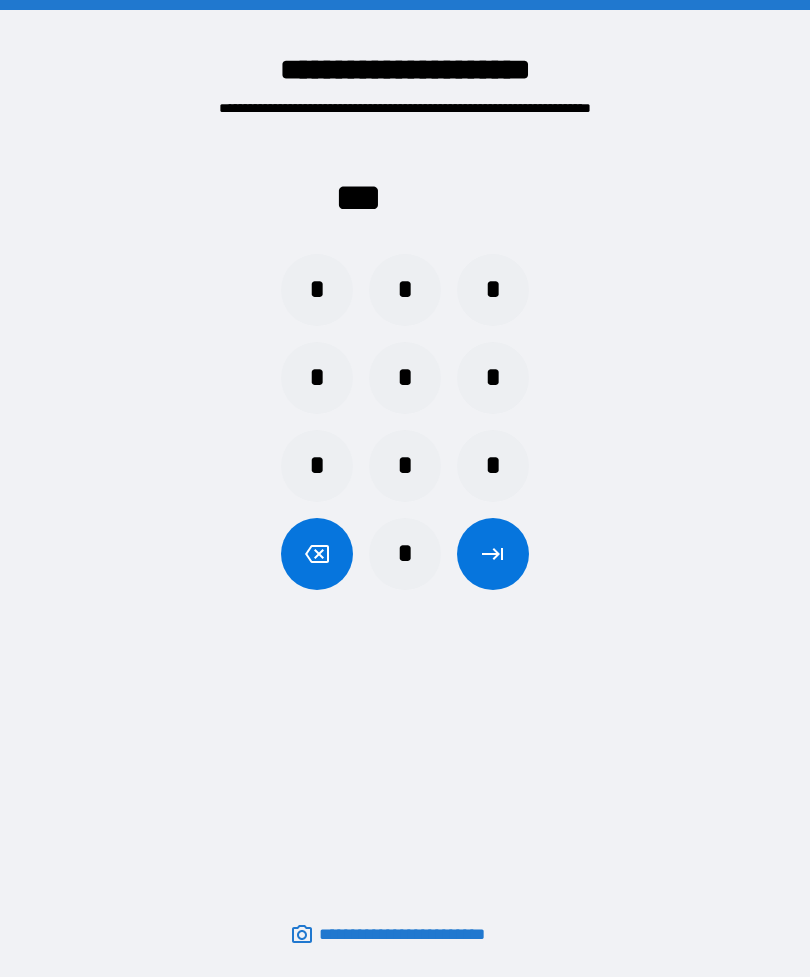 click on "*" at bounding box center (317, 378) 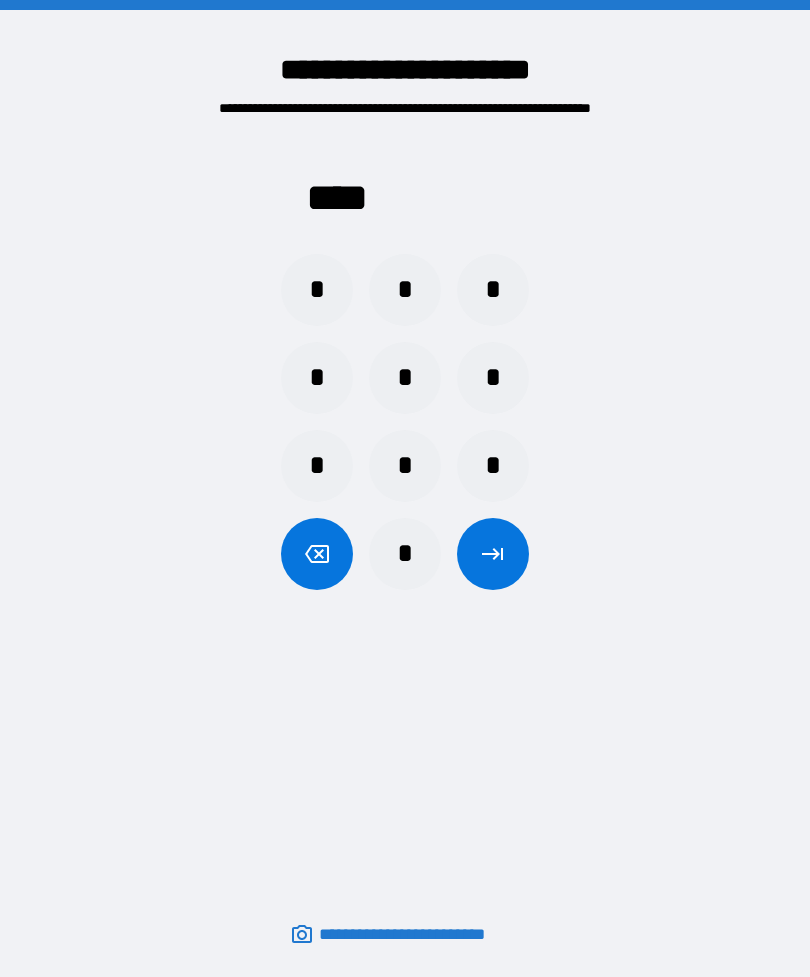 click at bounding box center (493, 554) 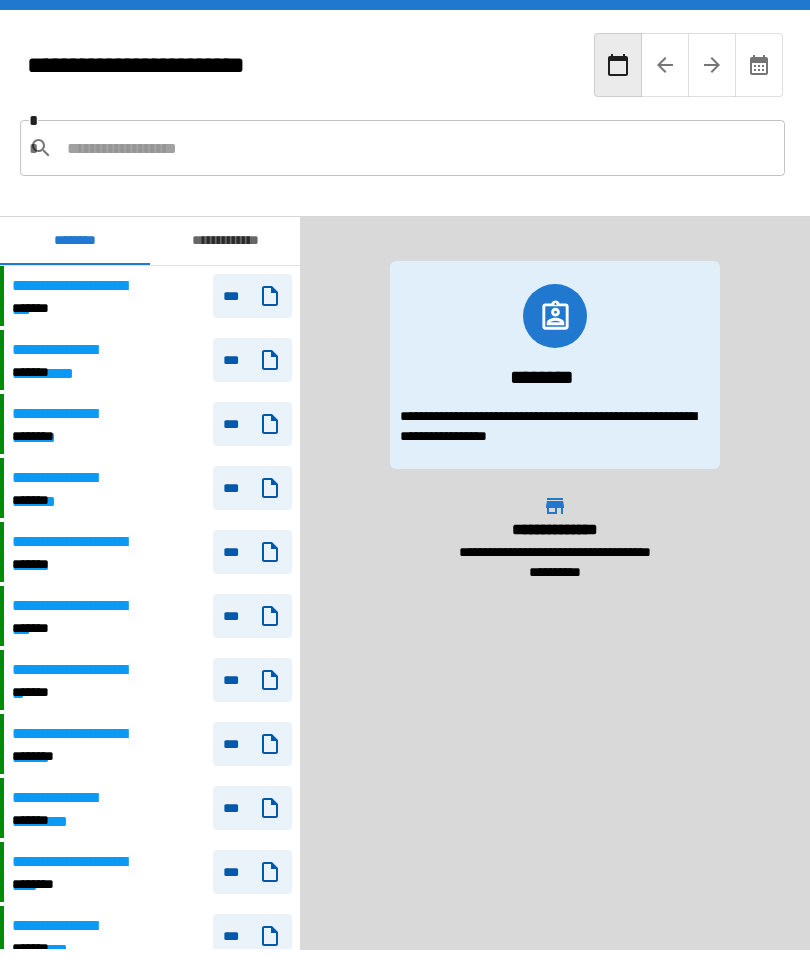 click at bounding box center (712, 65) 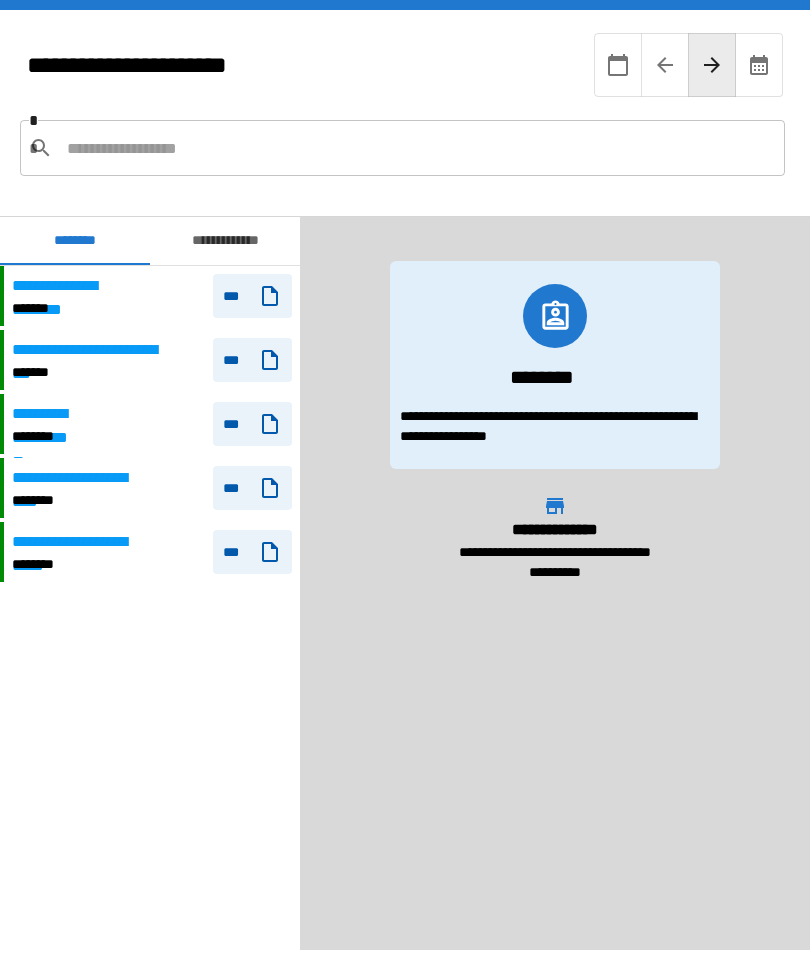 click on "**********" at bounding box center (57, 286) 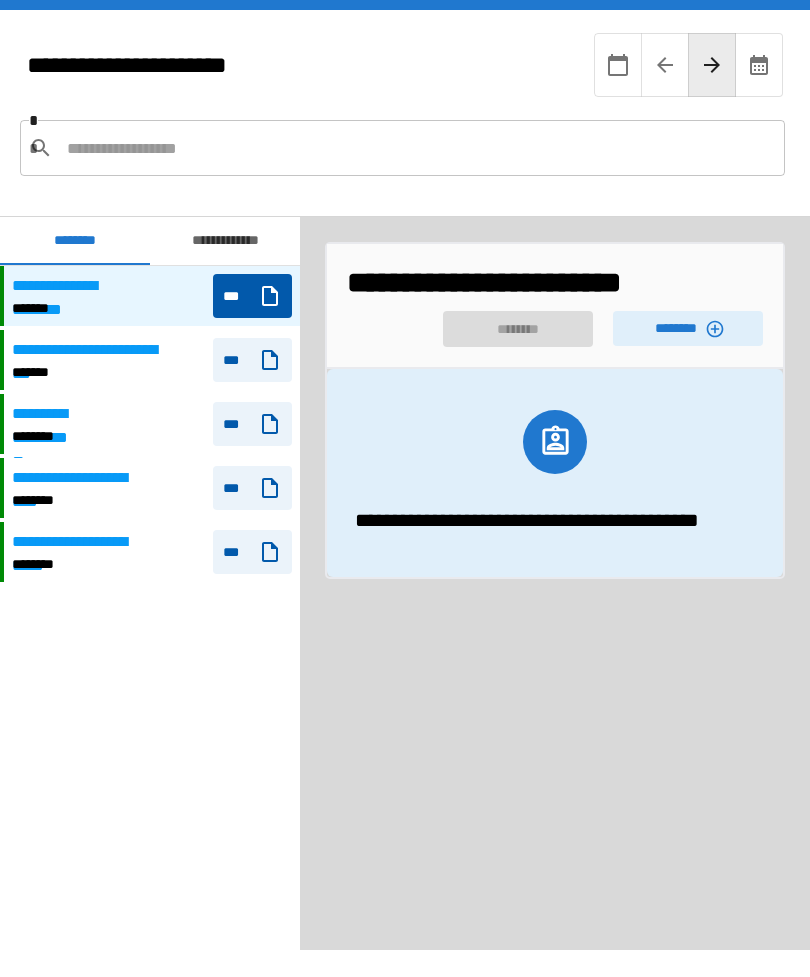 click on "********" at bounding box center (688, 328) 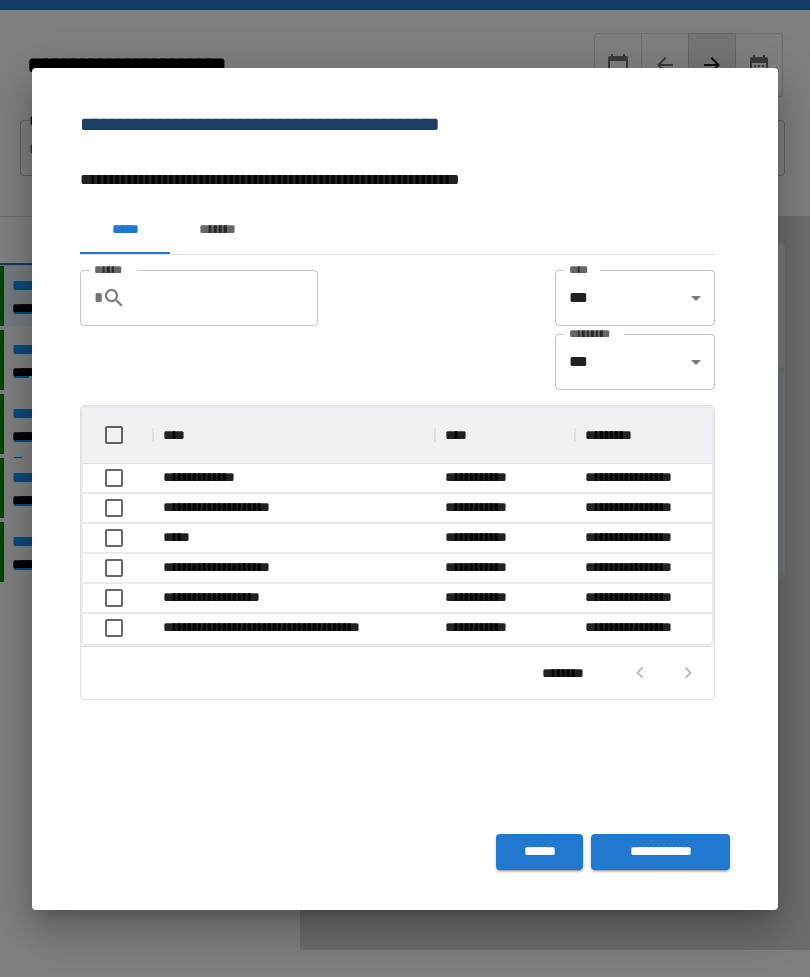 scroll, scrollTop: 236, scrollLeft: 629, axis: both 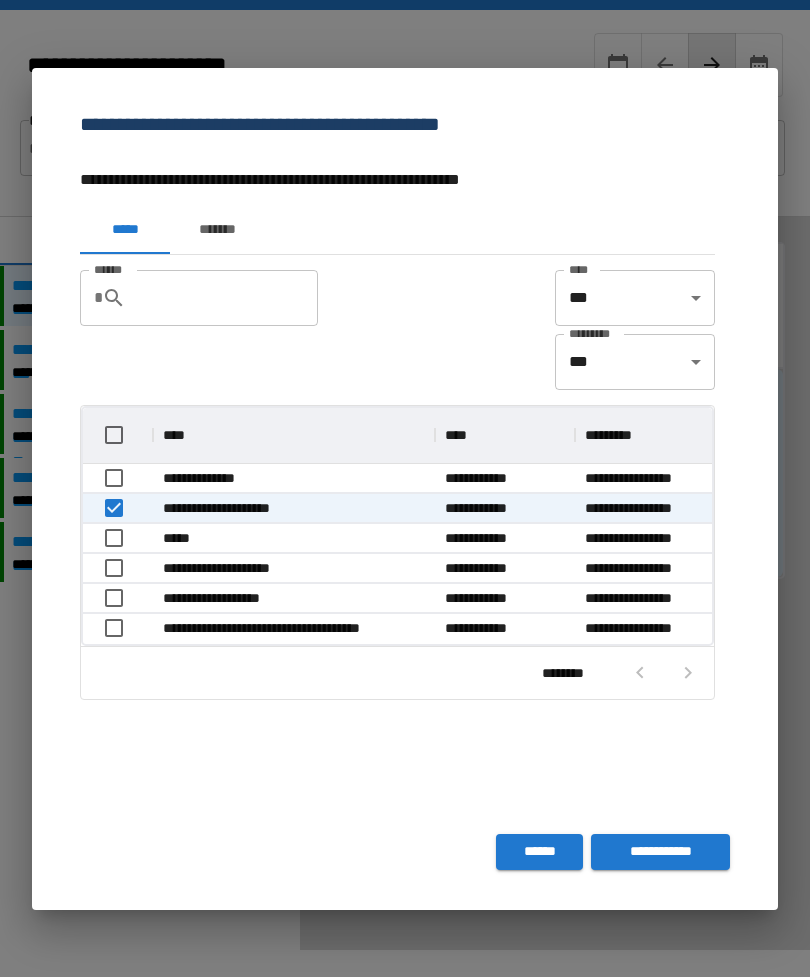 click on "**********" at bounding box center [660, 852] 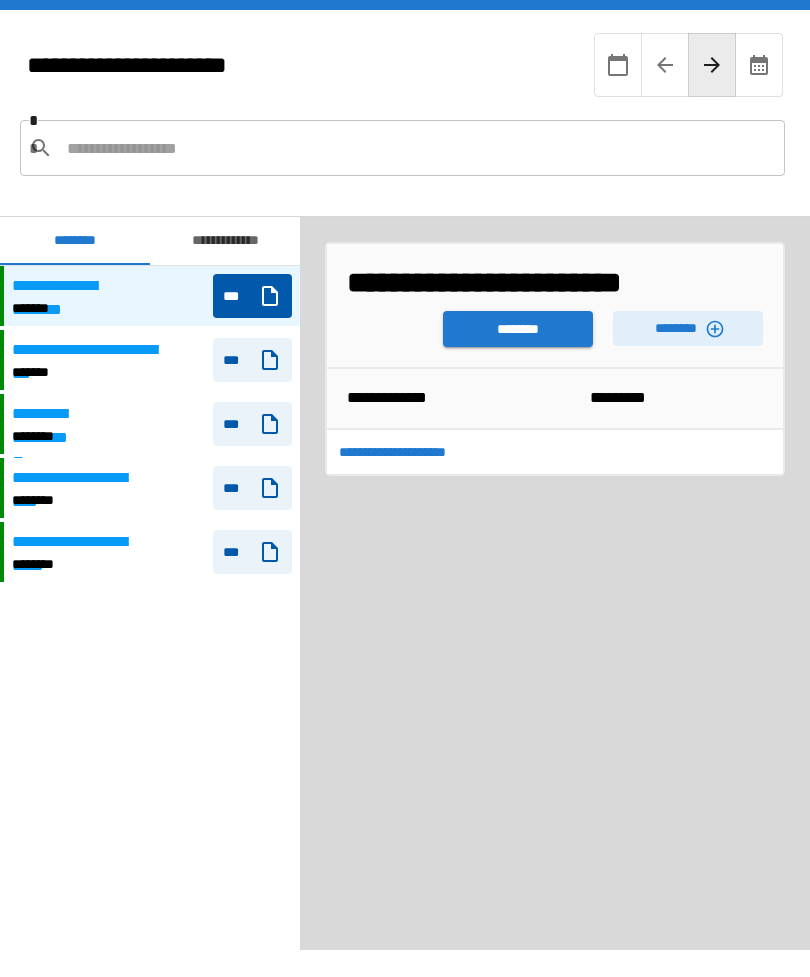 click on "********" at bounding box center (518, 329) 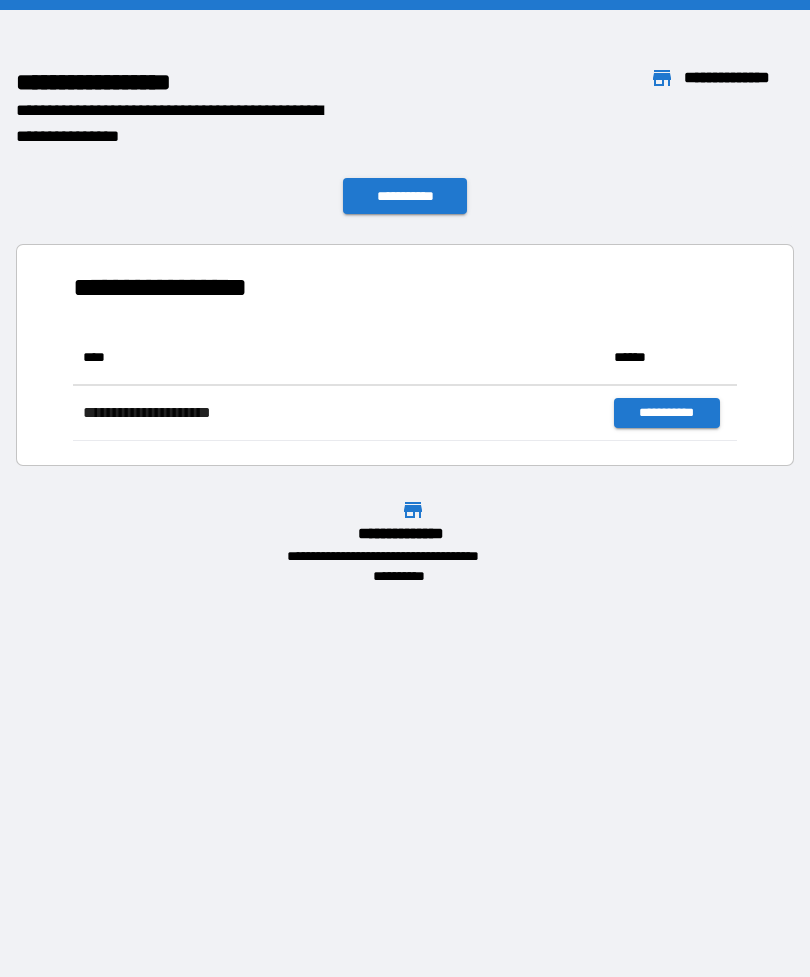 scroll, scrollTop: 1, scrollLeft: 1, axis: both 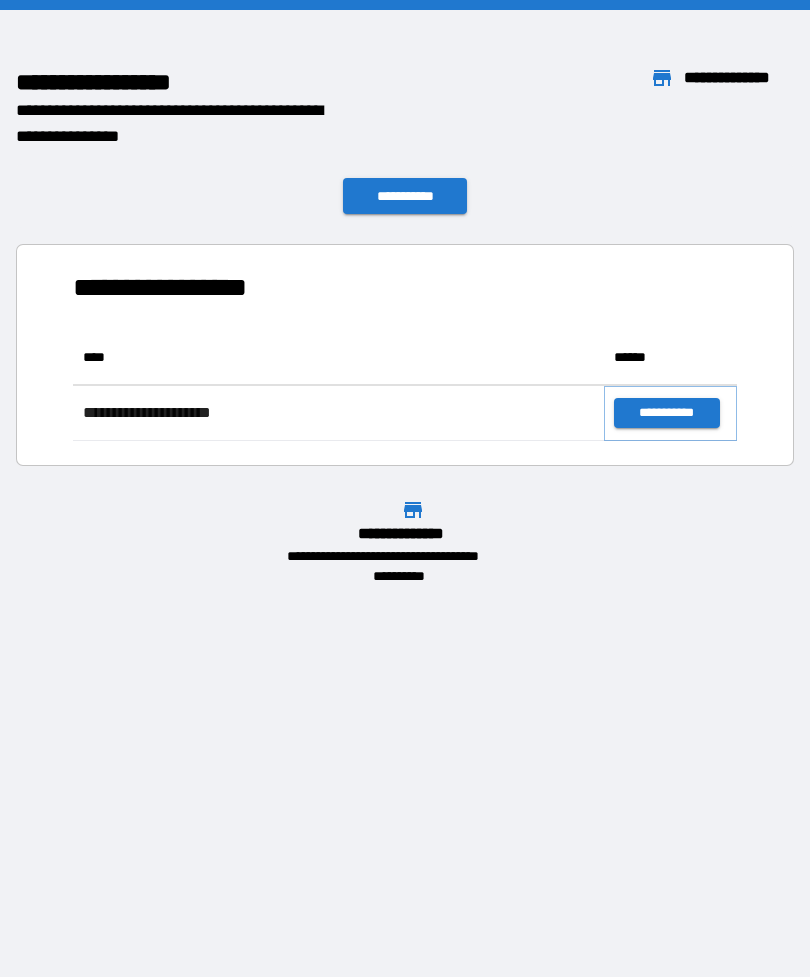 click on "**********" at bounding box center [666, 413] 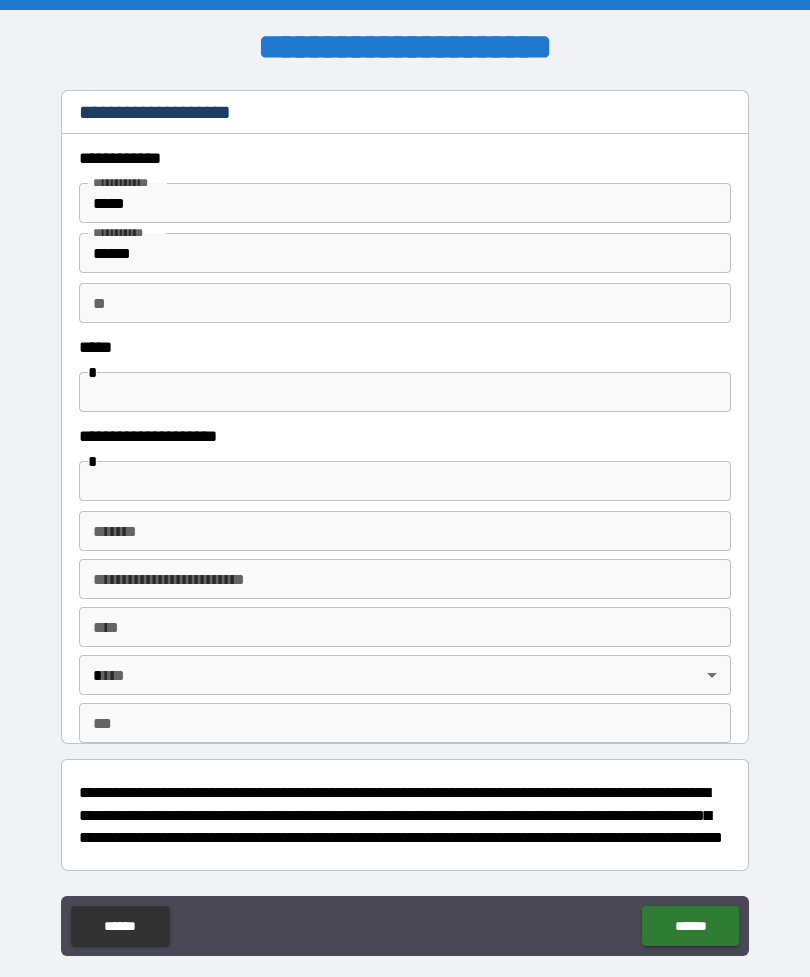 scroll, scrollTop: 0, scrollLeft: 0, axis: both 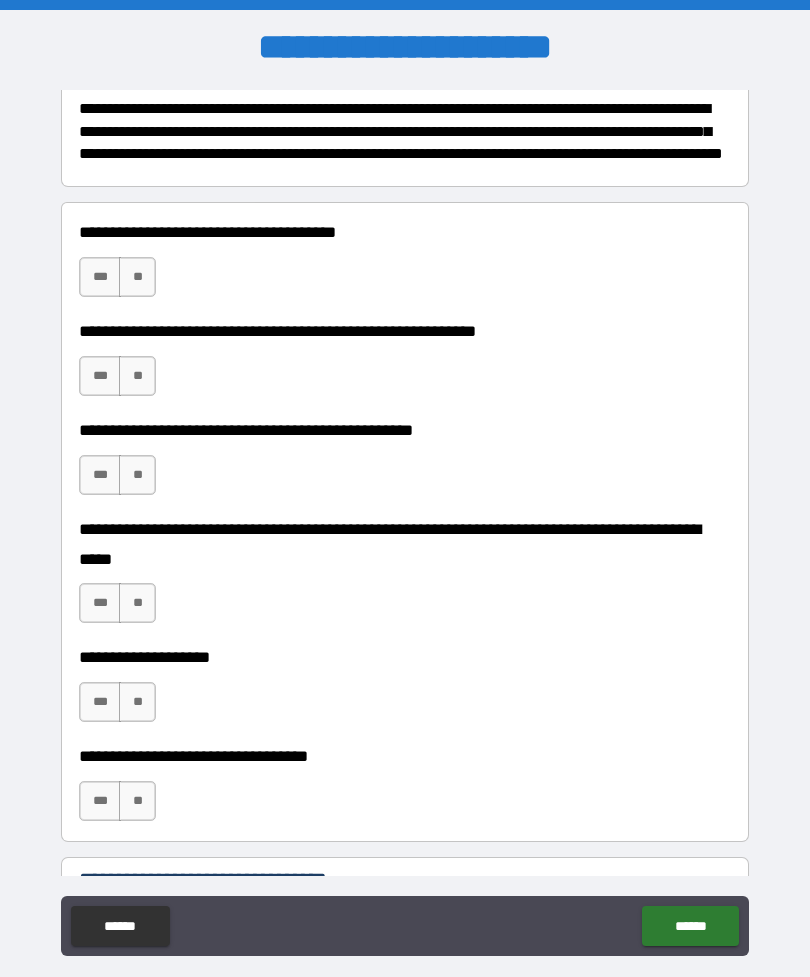 click on "***" at bounding box center (100, 277) 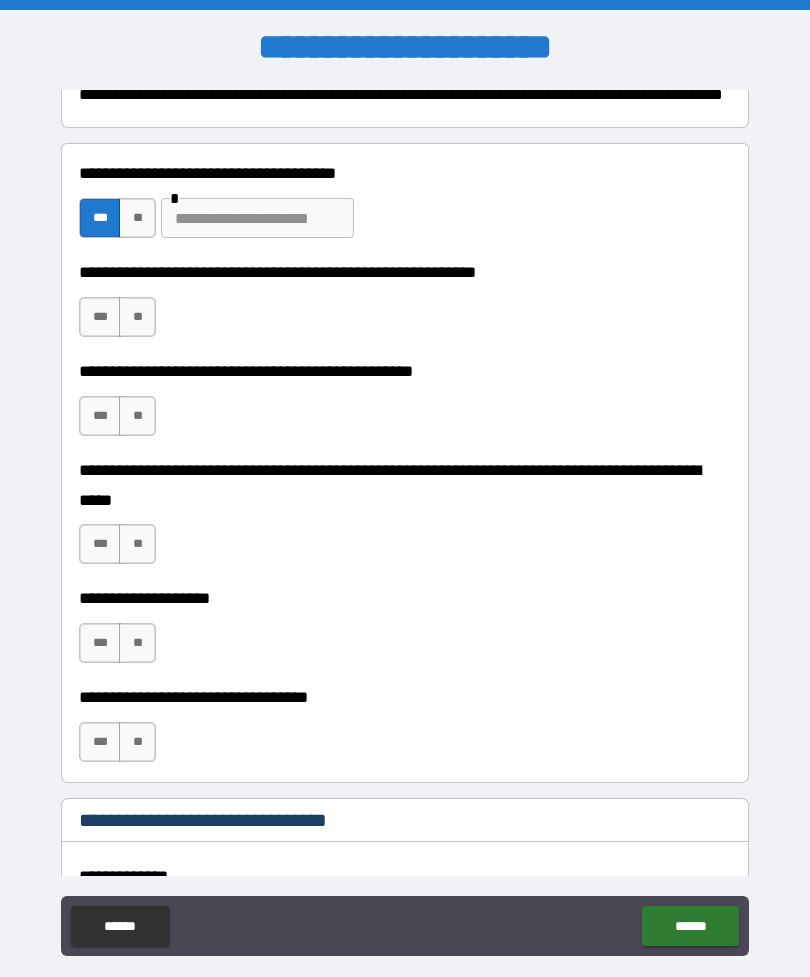 scroll, scrollTop: 744, scrollLeft: 0, axis: vertical 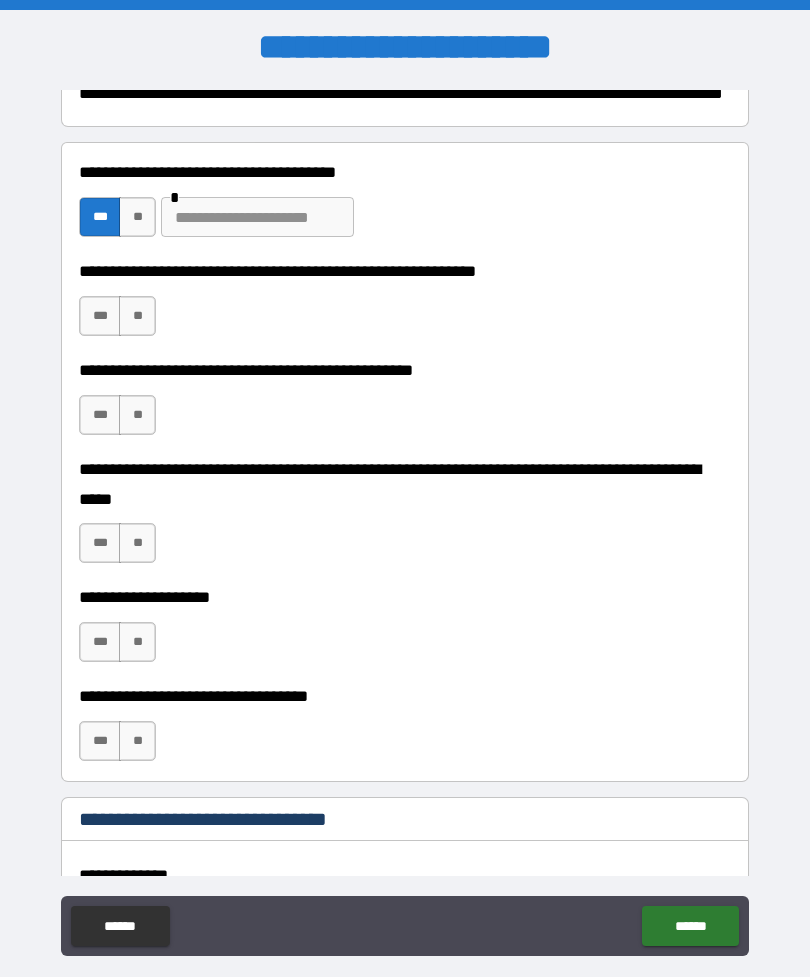click at bounding box center [257, 217] 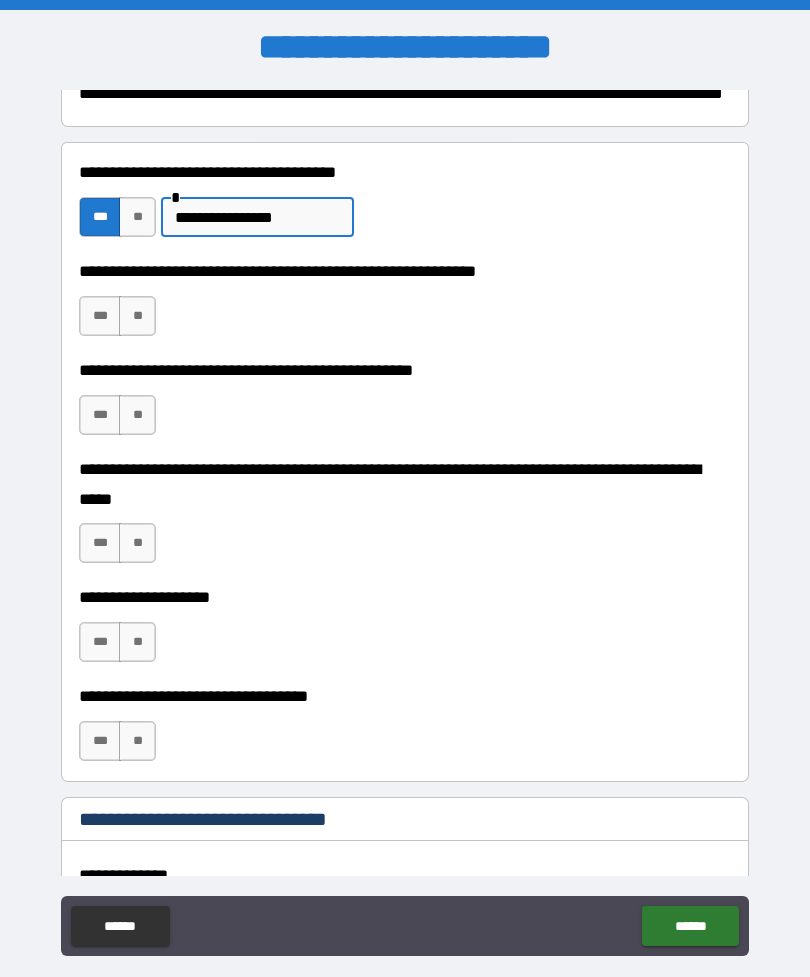 type on "**********" 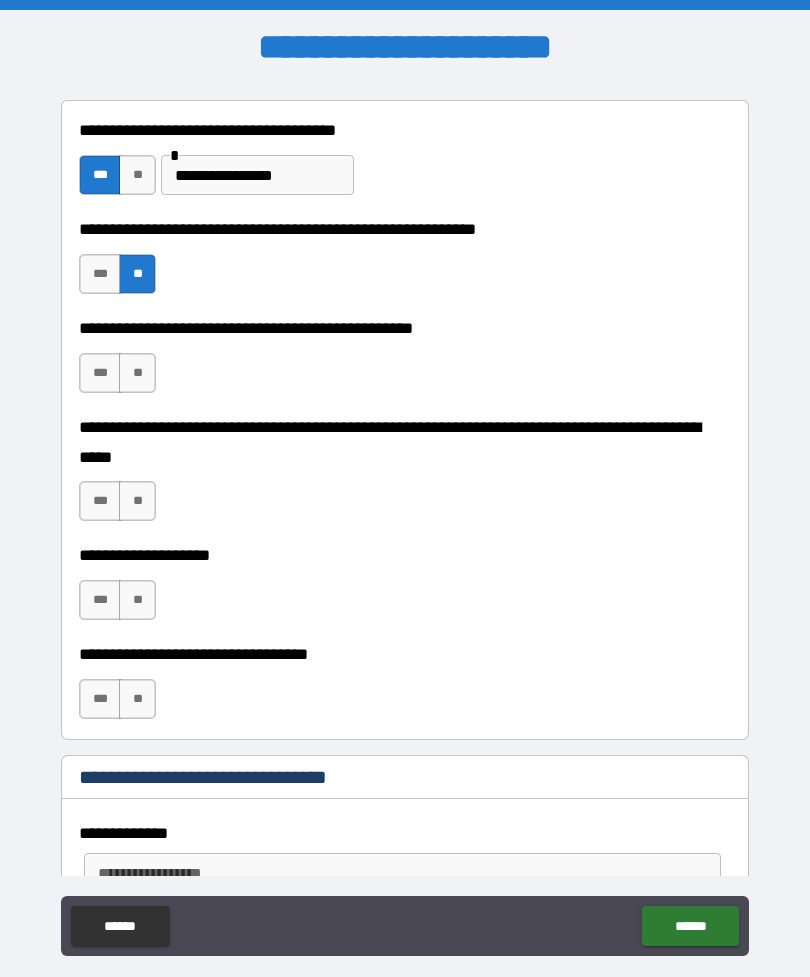 scroll, scrollTop: 790, scrollLeft: 0, axis: vertical 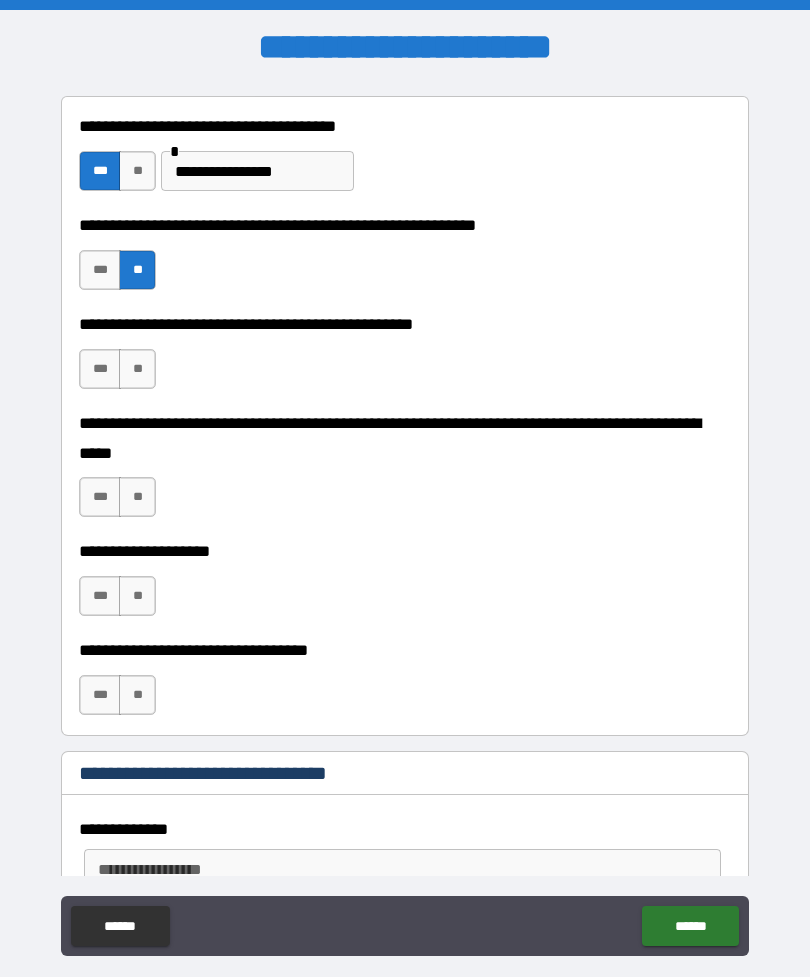 click on "**" at bounding box center (137, 369) 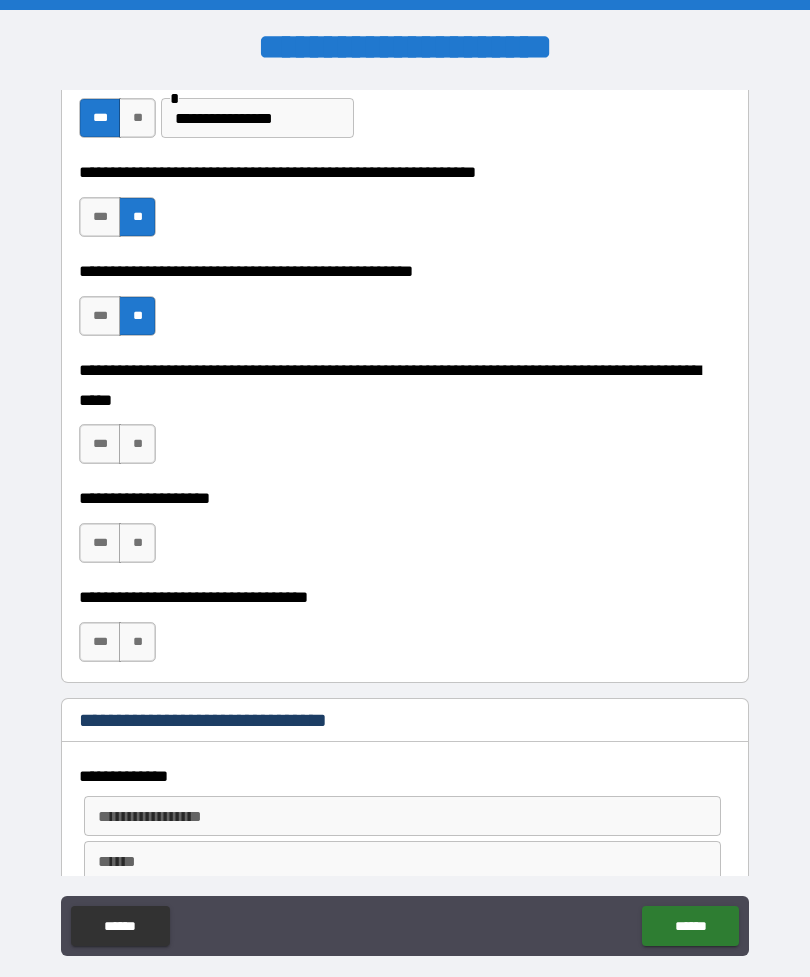 scroll, scrollTop: 845, scrollLeft: 0, axis: vertical 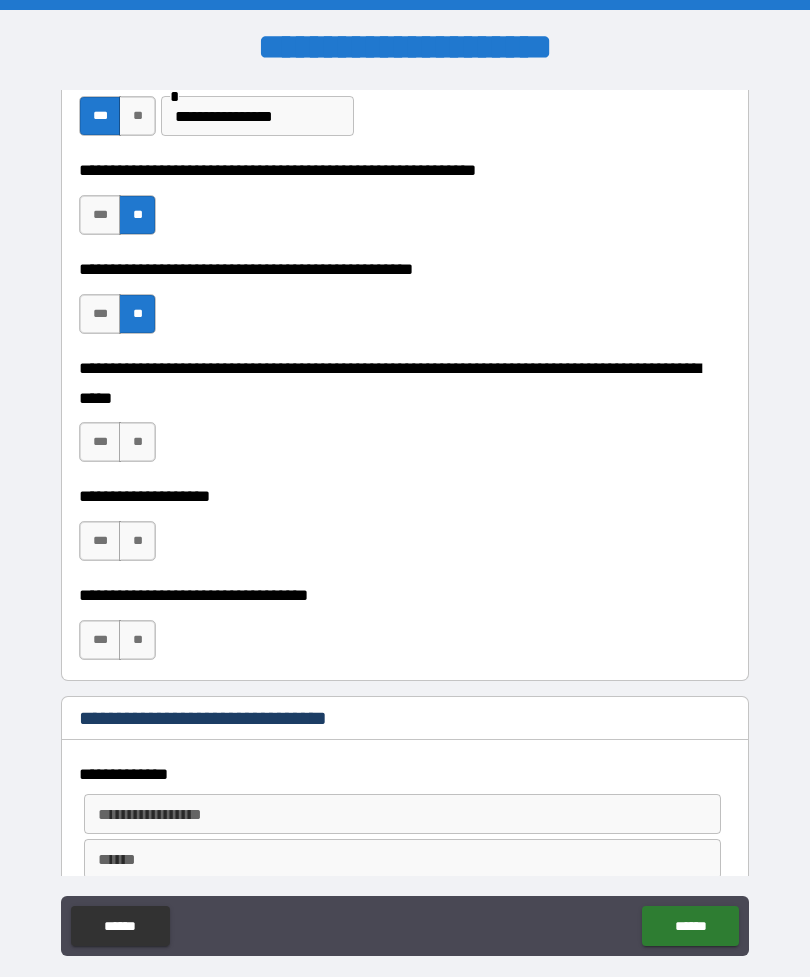 click on "**" at bounding box center (137, 442) 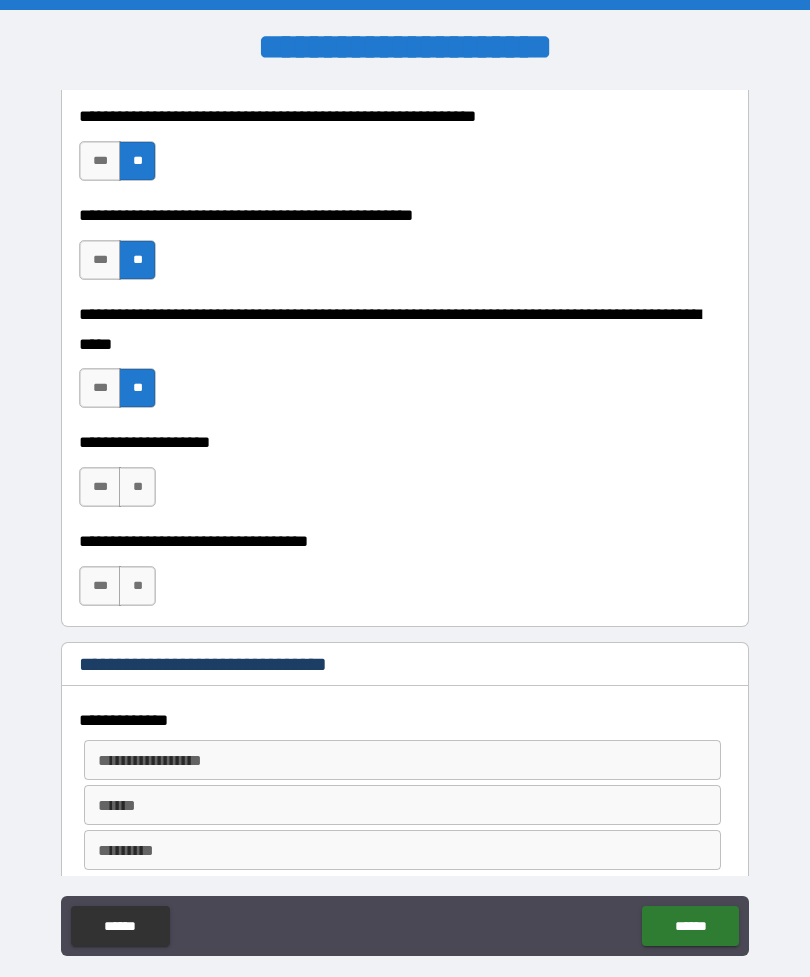 scroll, scrollTop: 900, scrollLeft: 0, axis: vertical 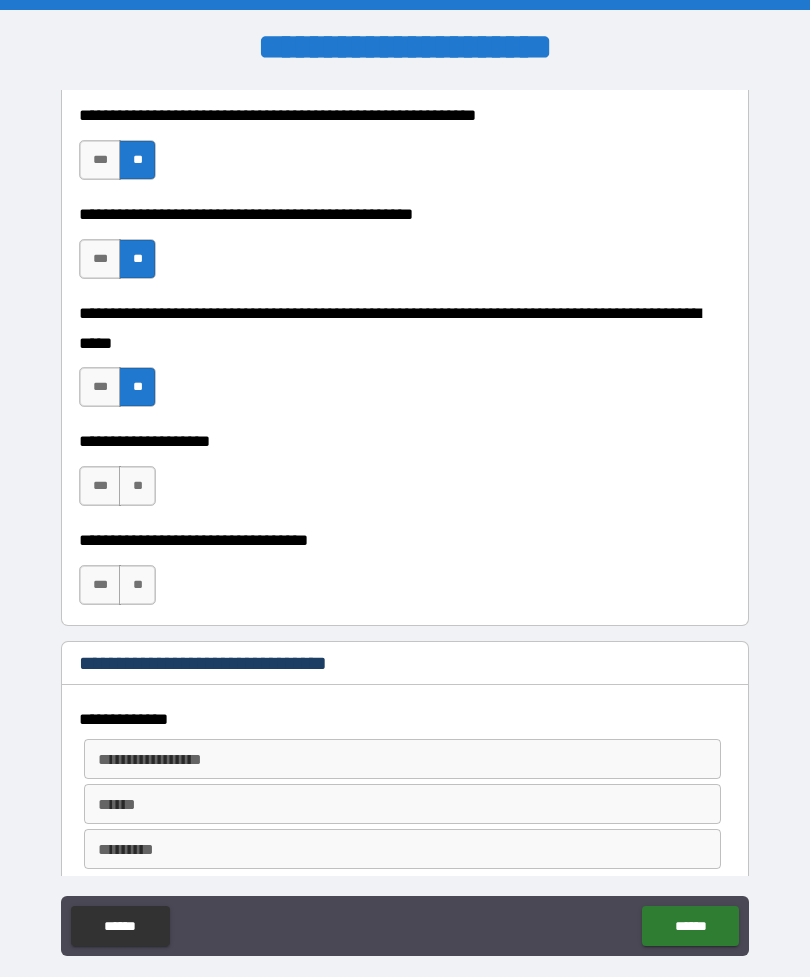 click on "**" at bounding box center [137, 486] 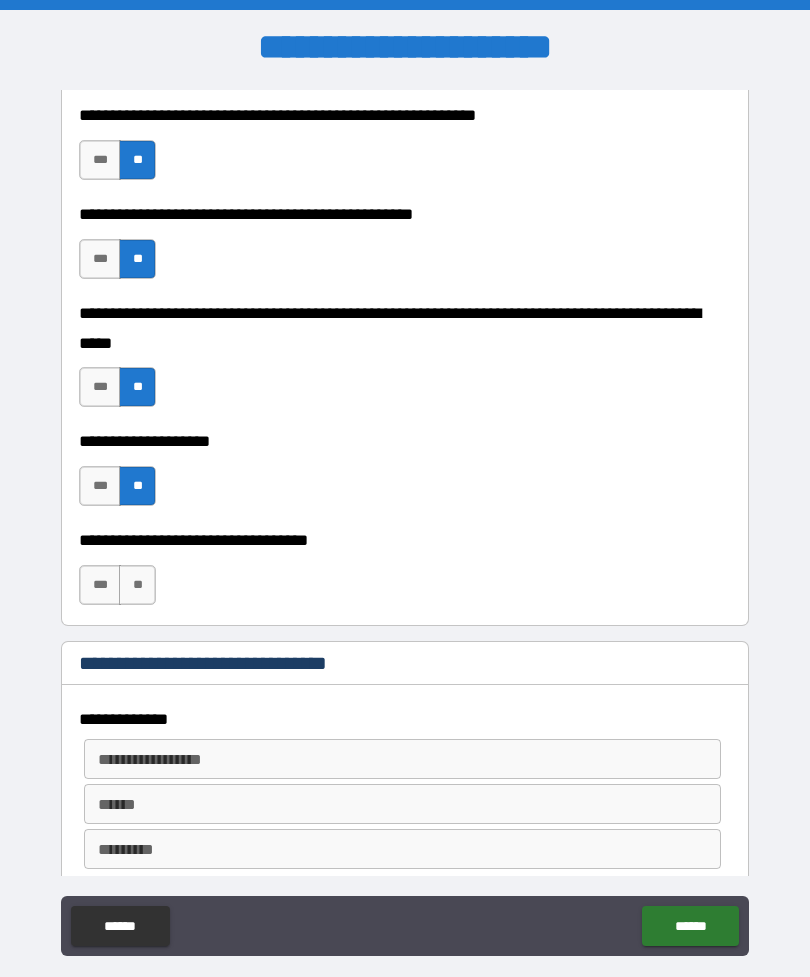 scroll, scrollTop: 926, scrollLeft: 0, axis: vertical 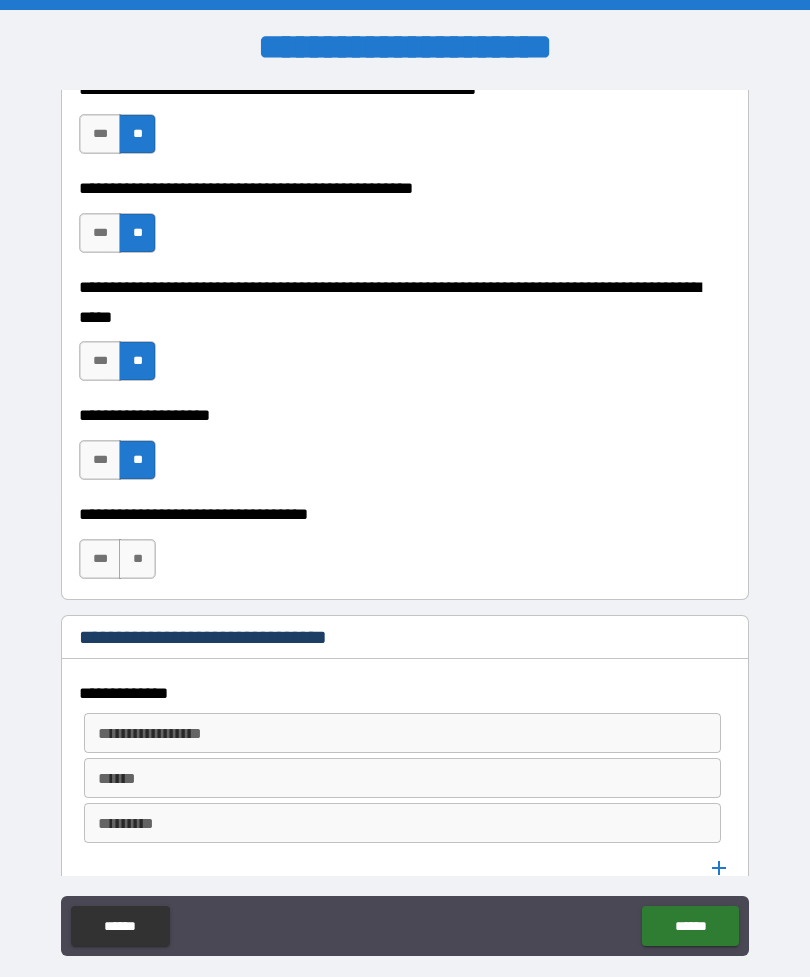 click on "**" at bounding box center (137, 559) 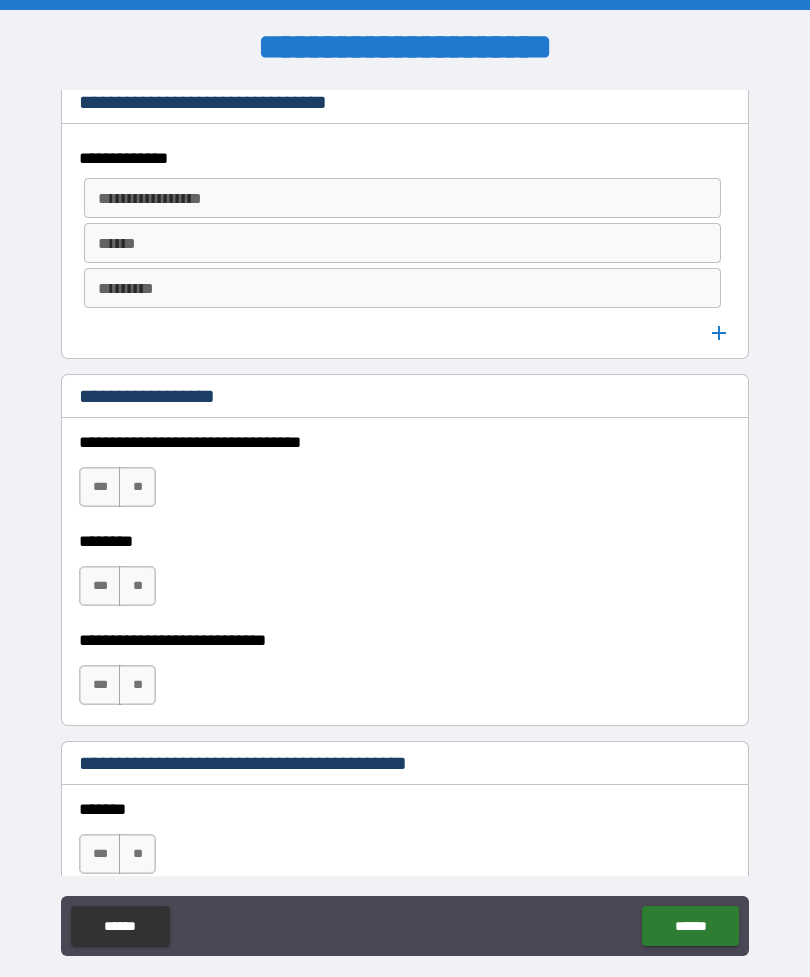 scroll, scrollTop: 1466, scrollLeft: 0, axis: vertical 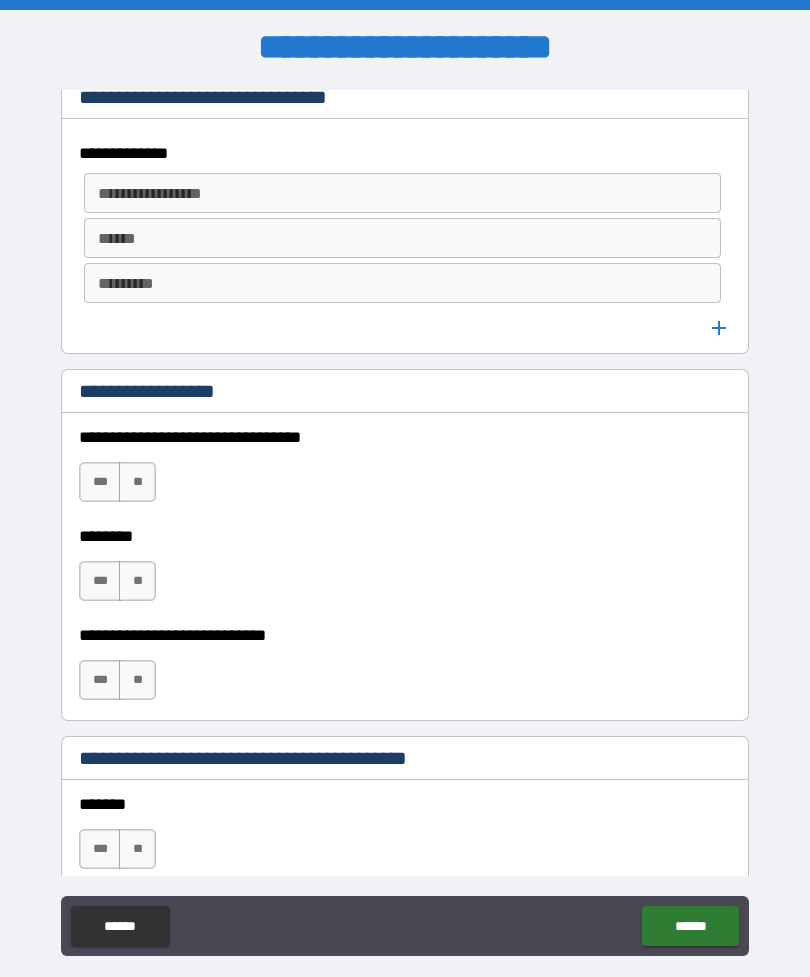 click on "**" at bounding box center (137, 482) 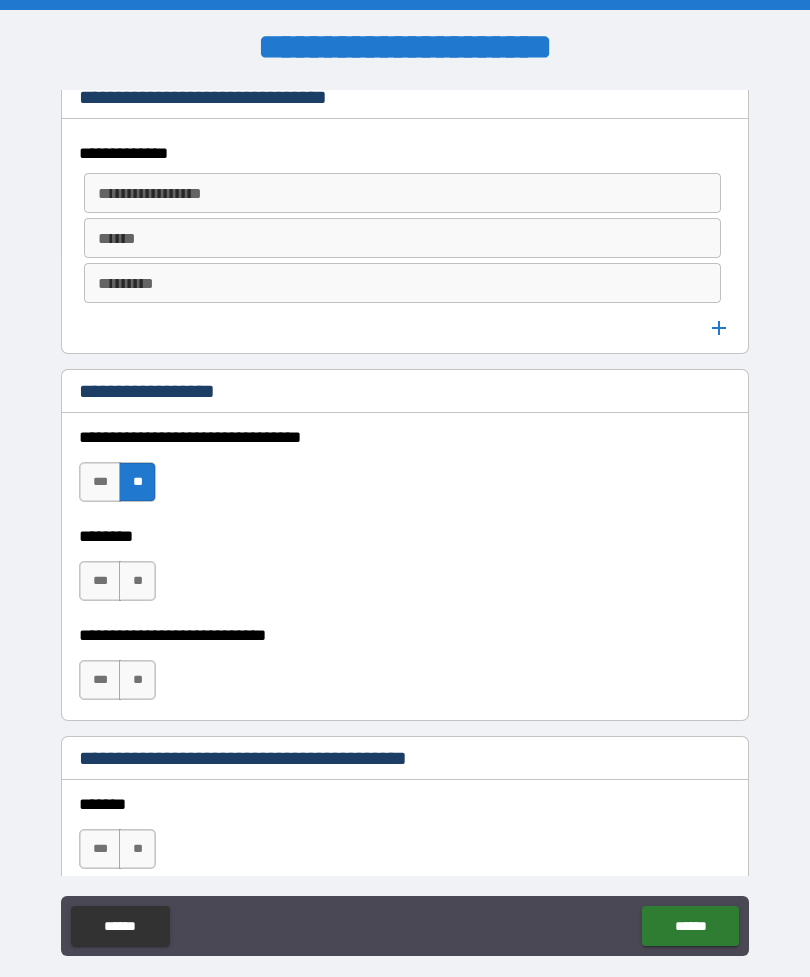 click on "**" at bounding box center [137, 581] 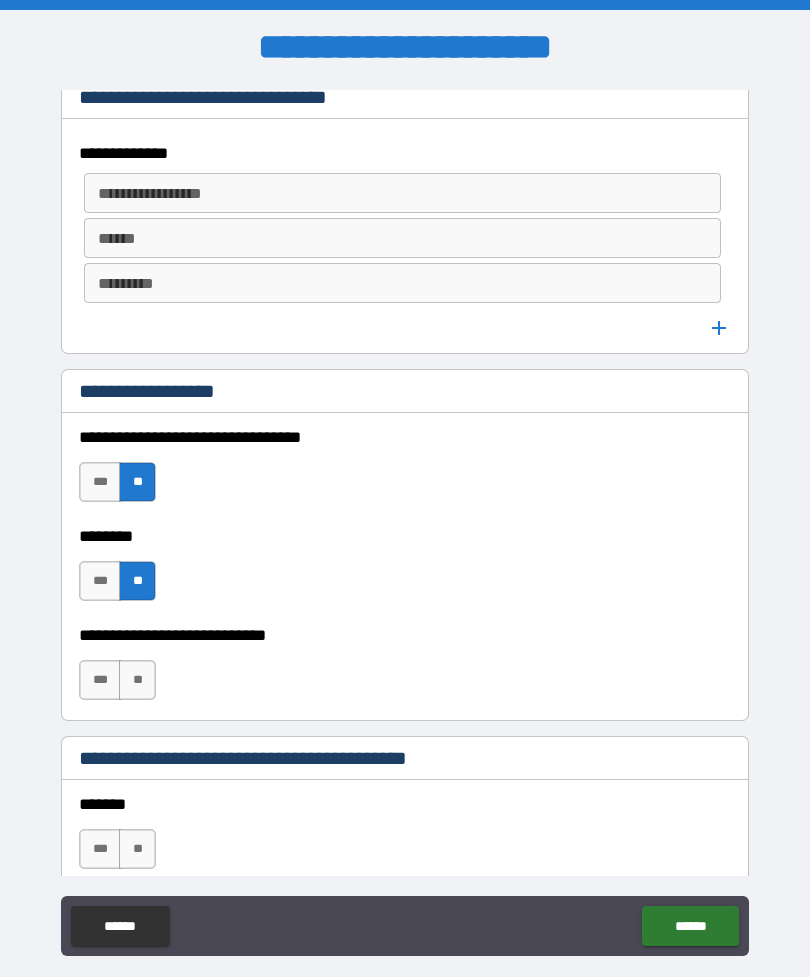 click on "**" at bounding box center (137, 680) 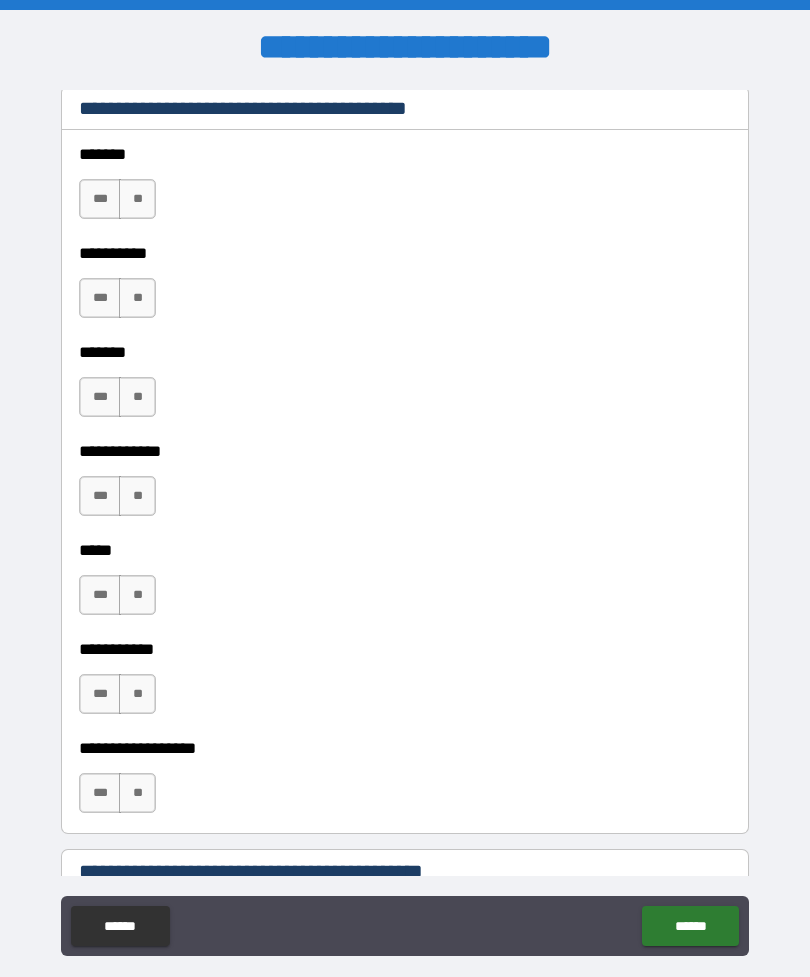 scroll, scrollTop: 2117, scrollLeft: 0, axis: vertical 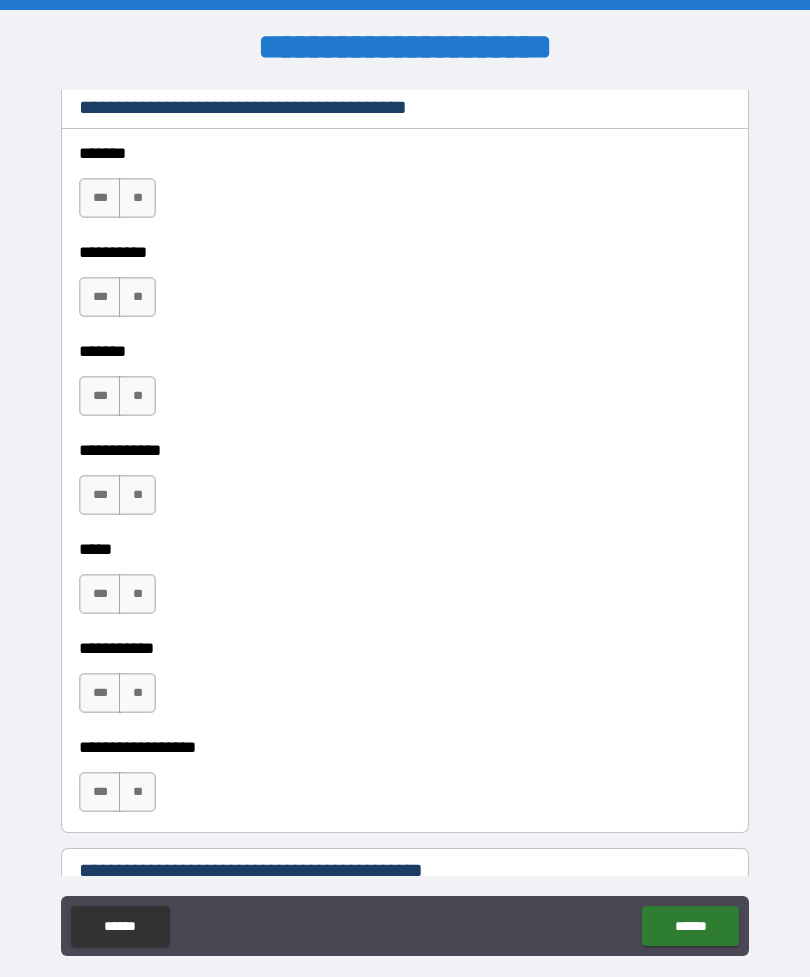 click on "*** **" at bounding box center (120, 698) 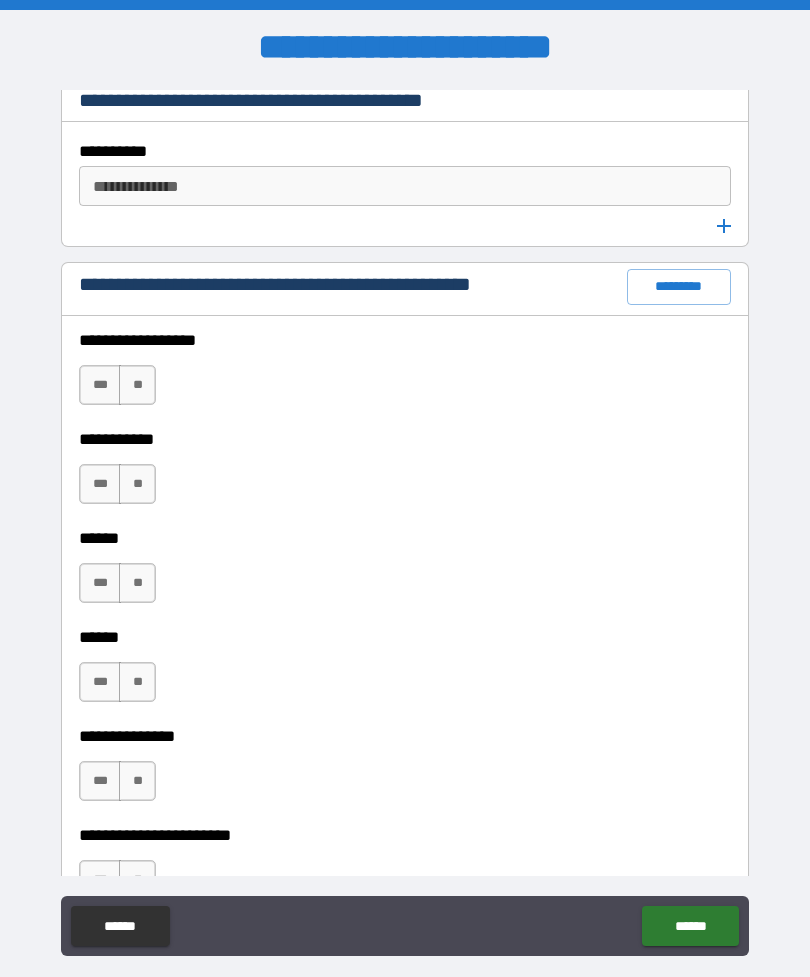 scroll, scrollTop: 2890, scrollLeft: 0, axis: vertical 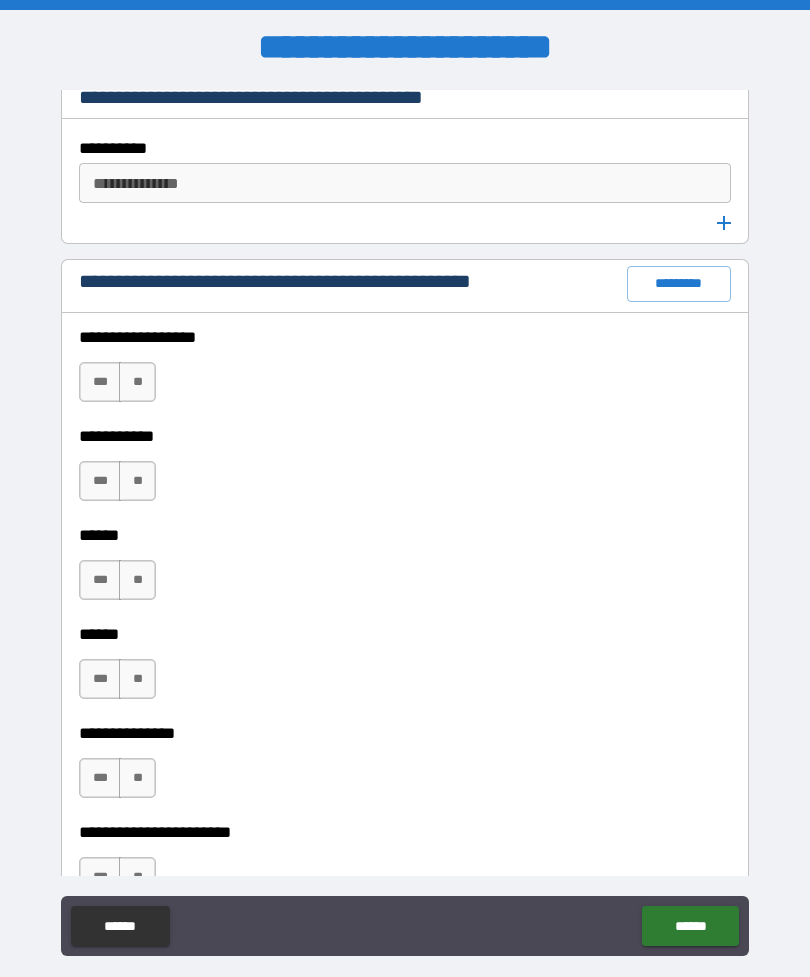 click on "**" at bounding box center [137, 382] 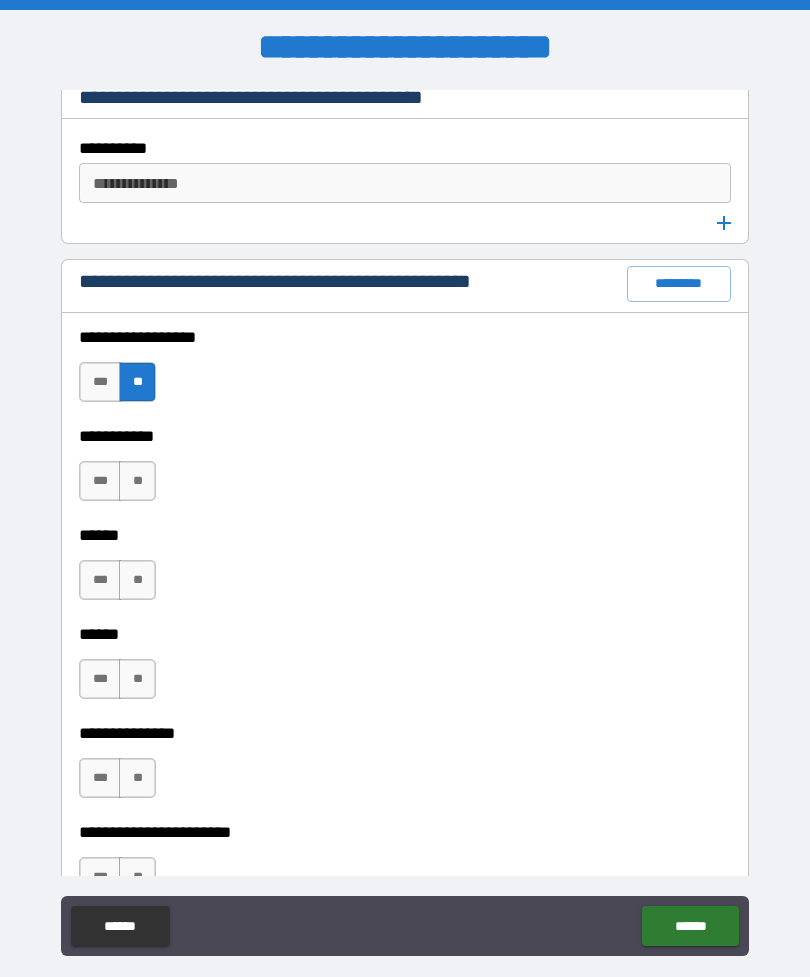 click on "**" at bounding box center (137, 481) 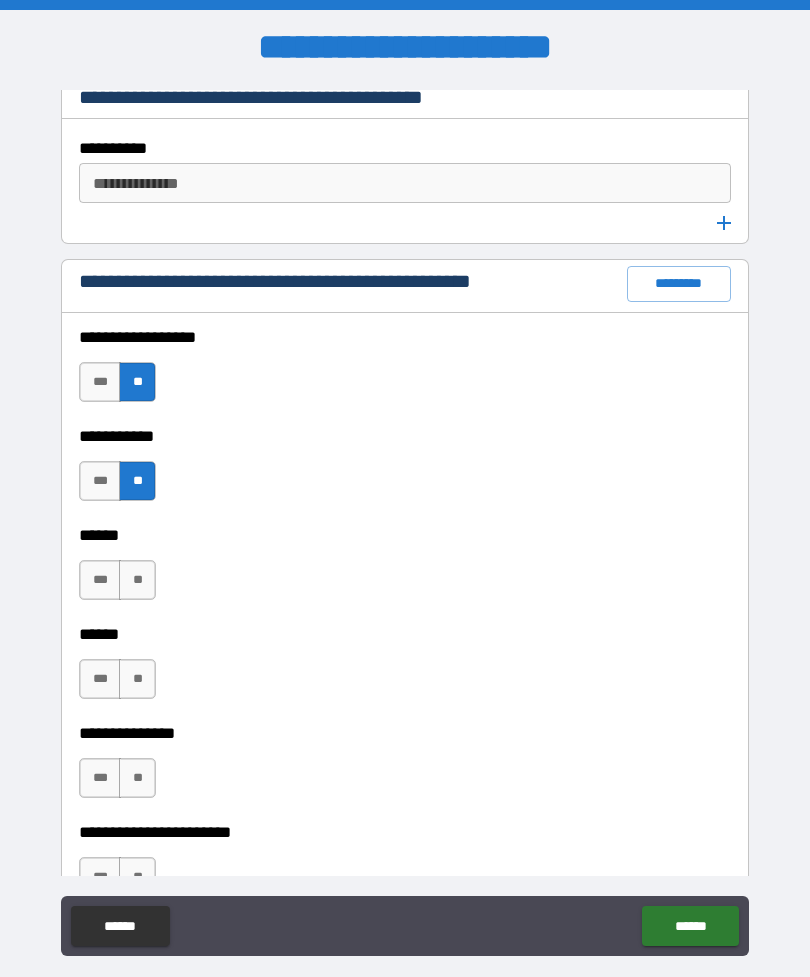 click on "**" at bounding box center (137, 580) 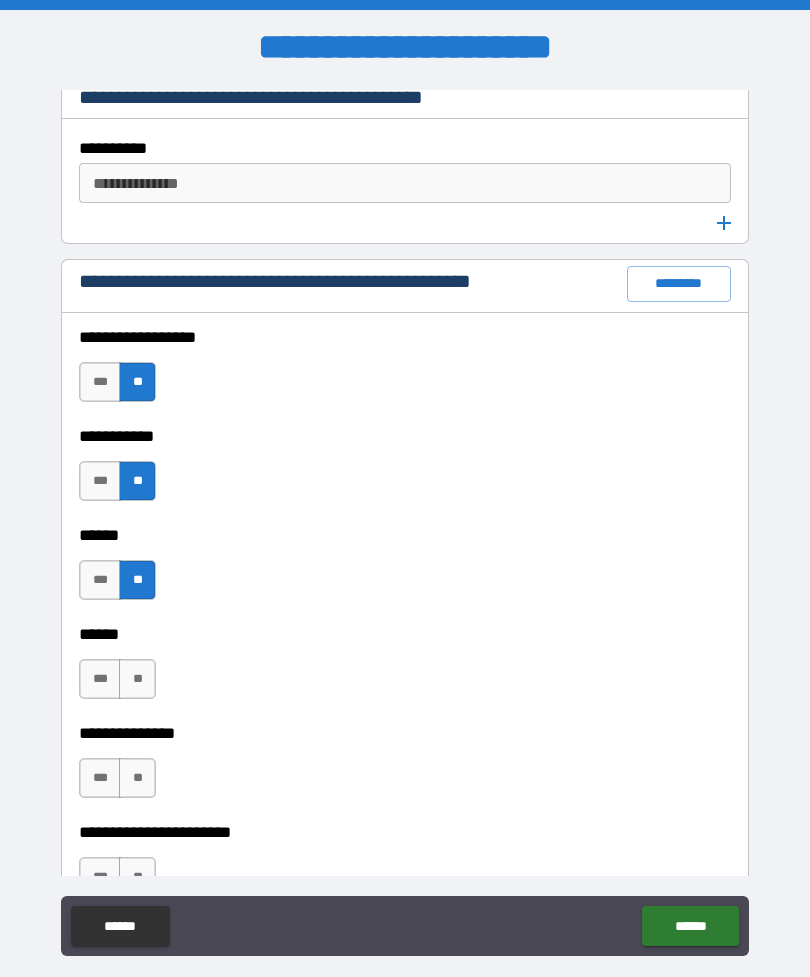 click on "**" at bounding box center [137, 679] 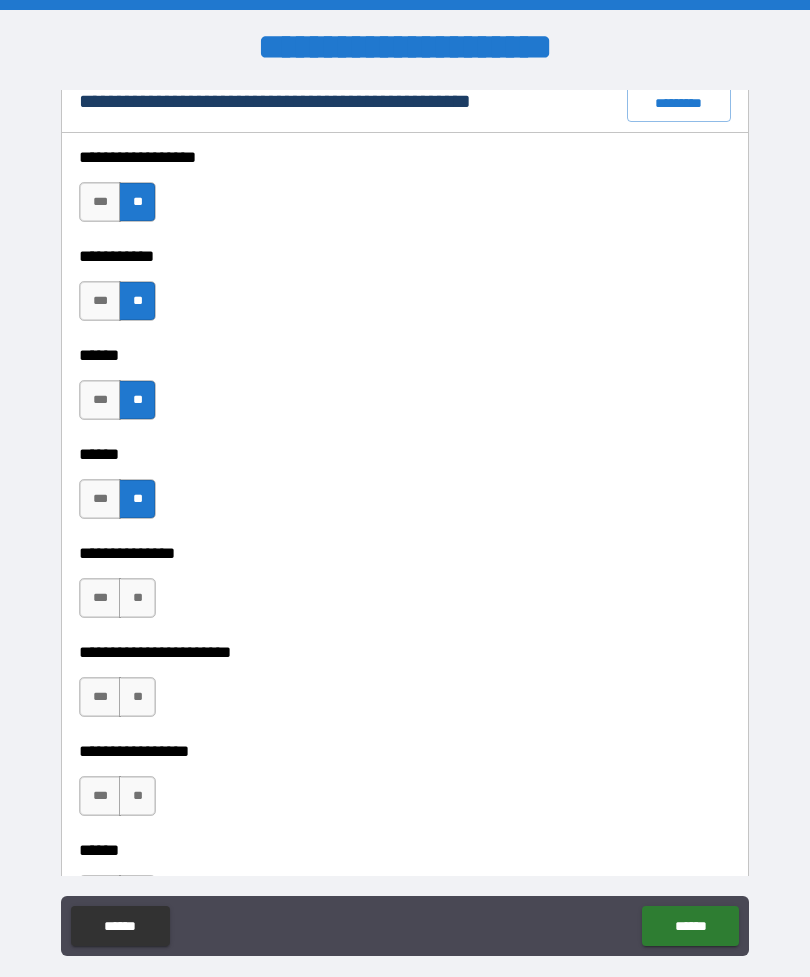 scroll, scrollTop: 3118, scrollLeft: 0, axis: vertical 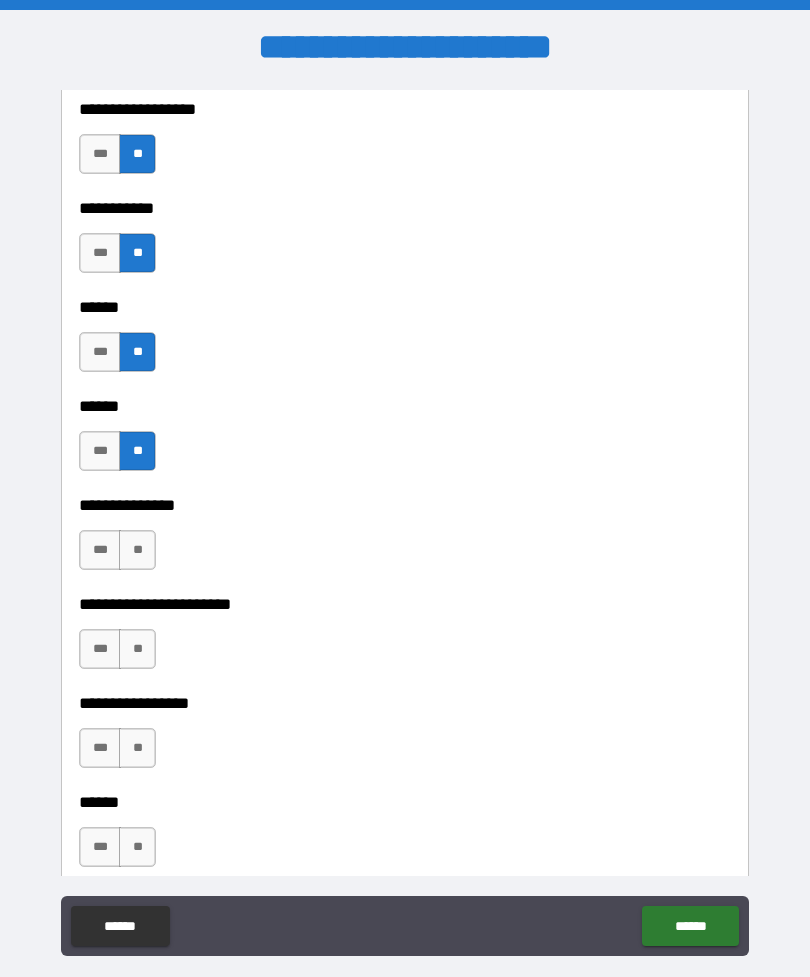 click on "**" at bounding box center (137, 550) 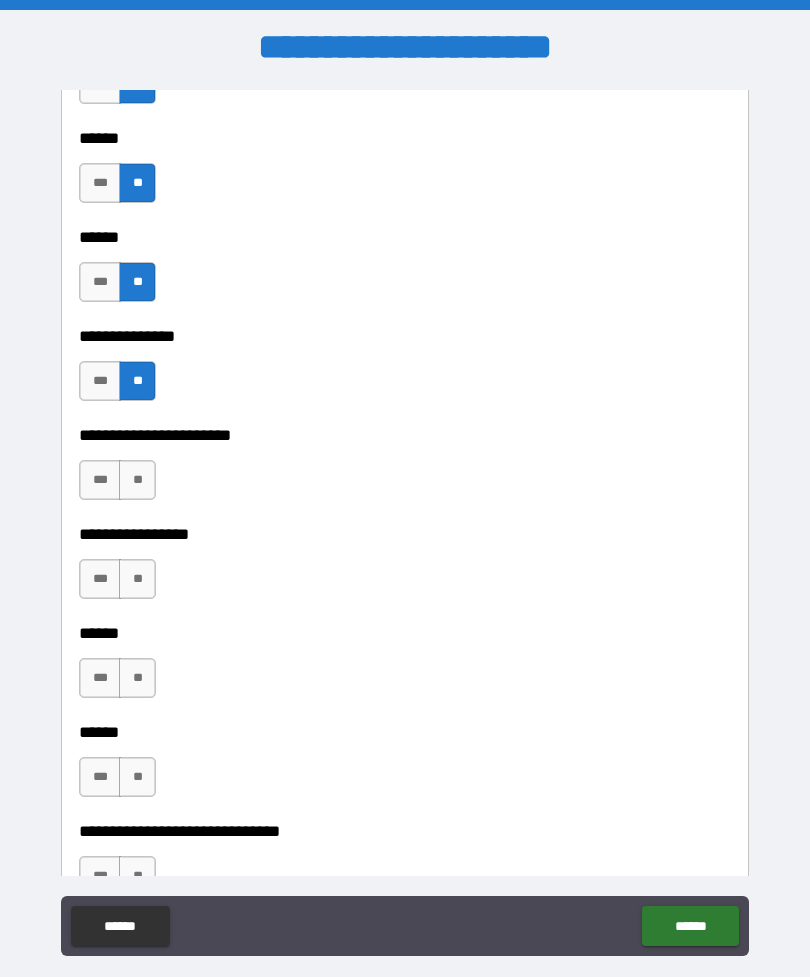 scroll, scrollTop: 3292, scrollLeft: 0, axis: vertical 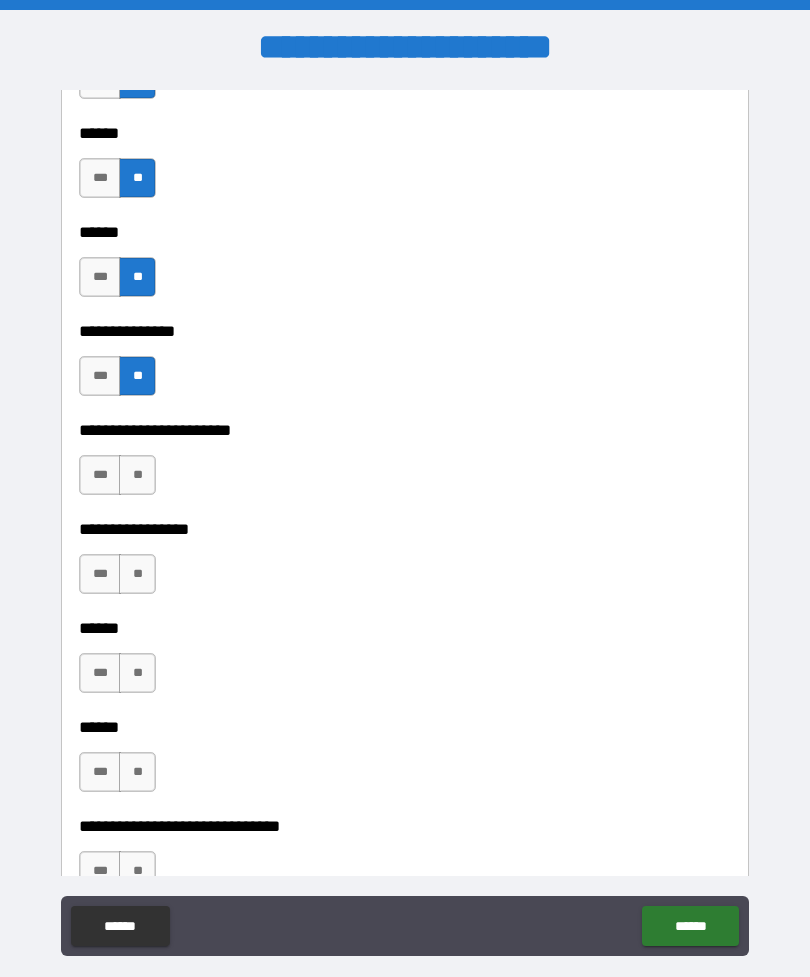 click on "**" at bounding box center (137, 475) 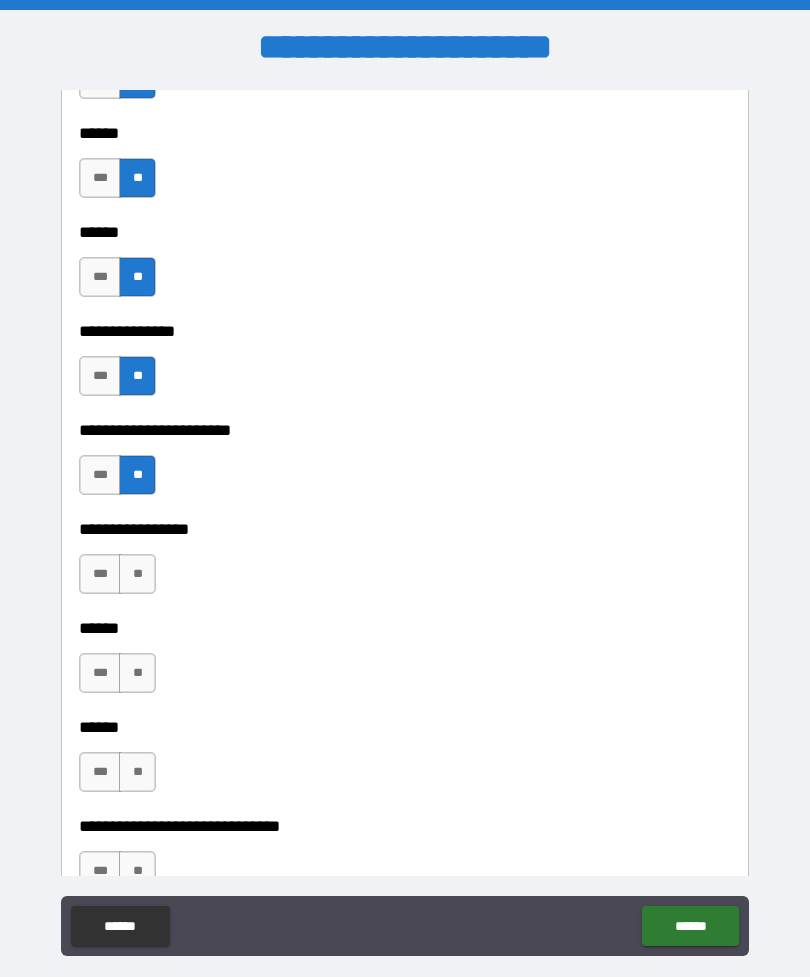 click on "**" at bounding box center [137, 574] 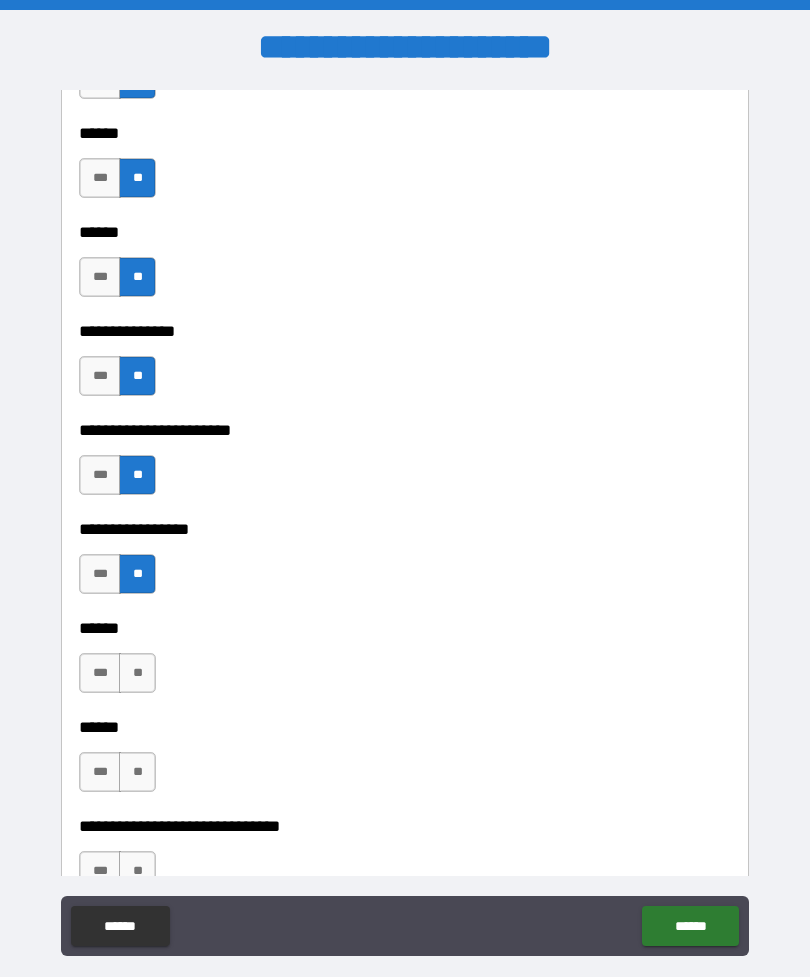 click on "**" at bounding box center (137, 673) 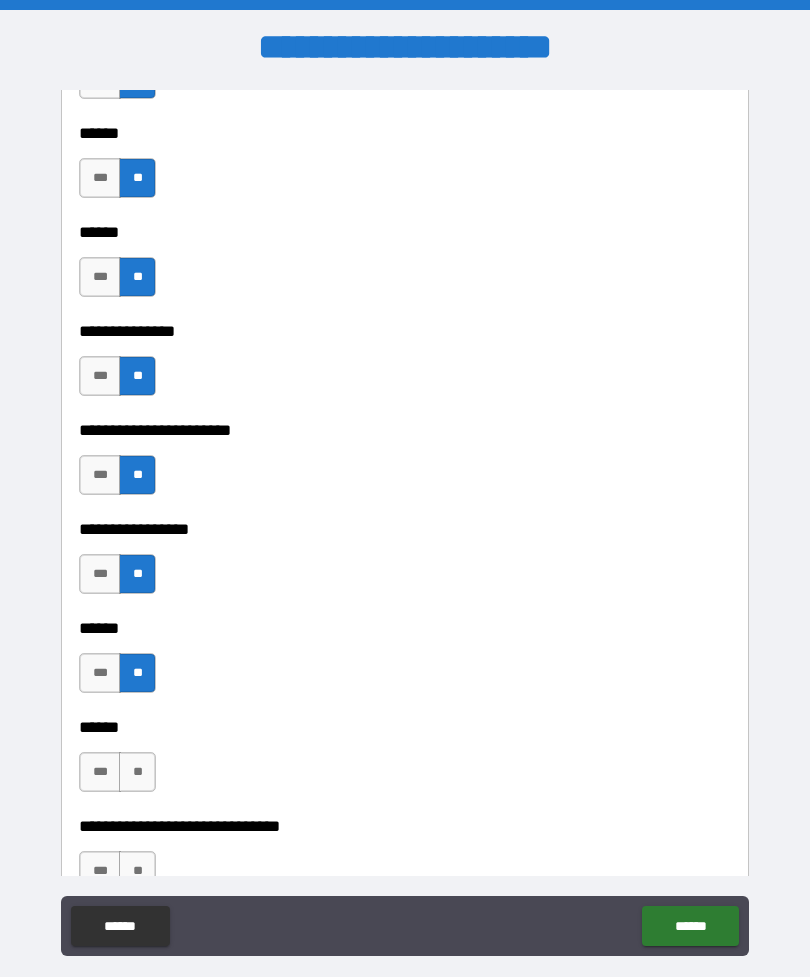 click on "**" at bounding box center [137, 772] 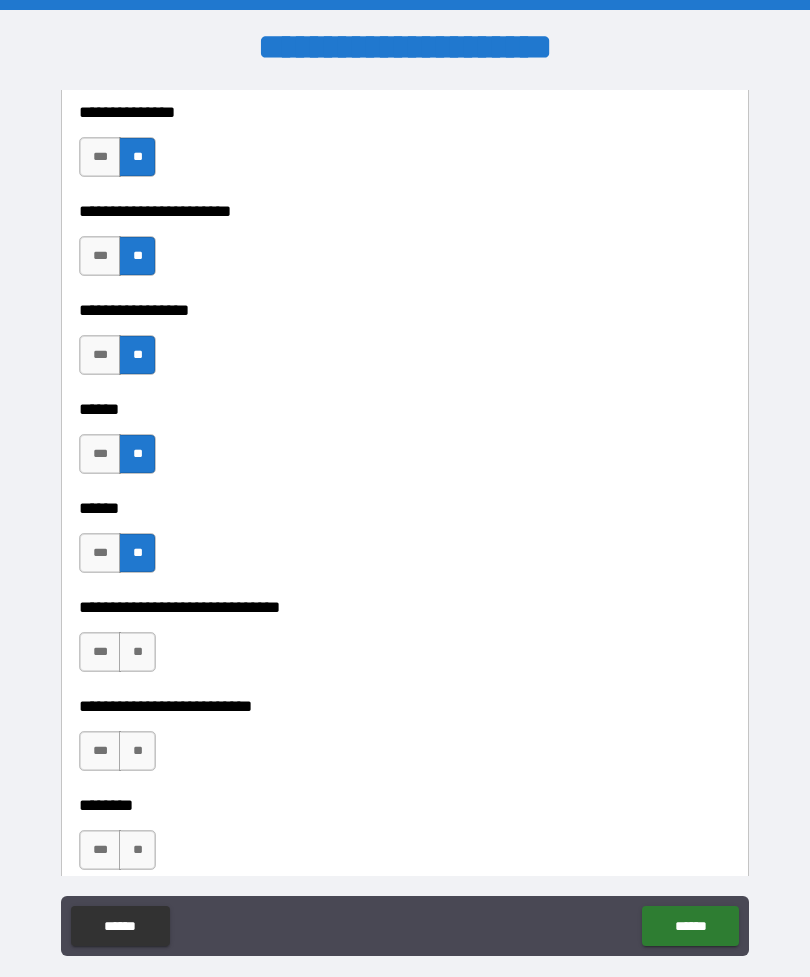 click on "**" at bounding box center [137, 652] 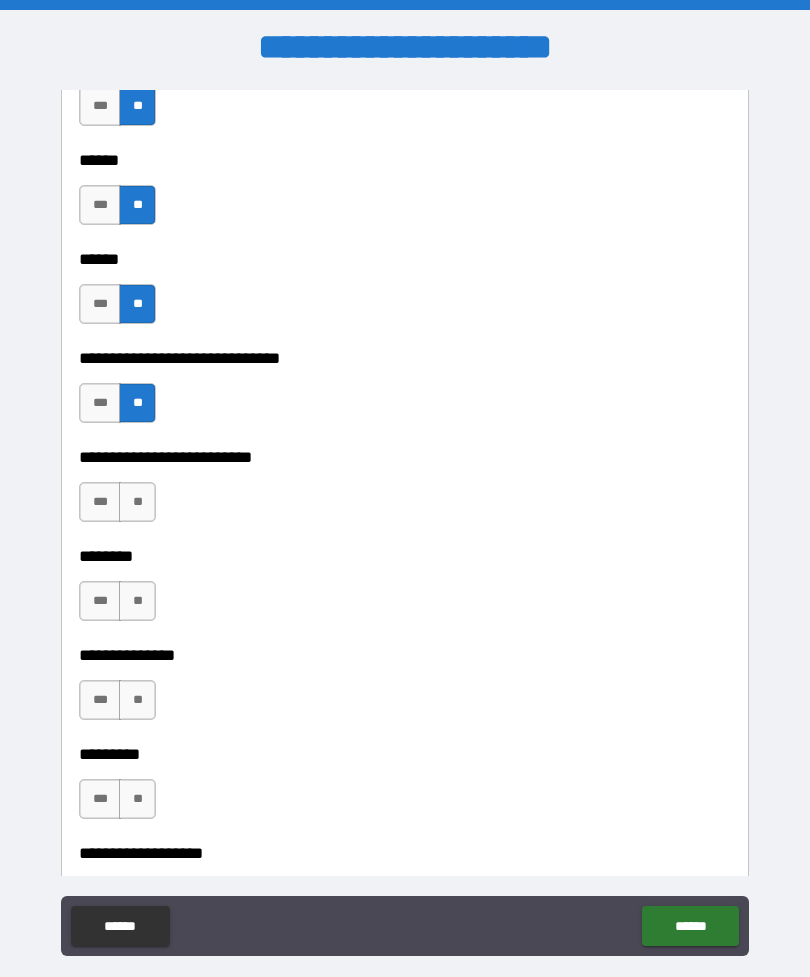 scroll, scrollTop: 3772, scrollLeft: 0, axis: vertical 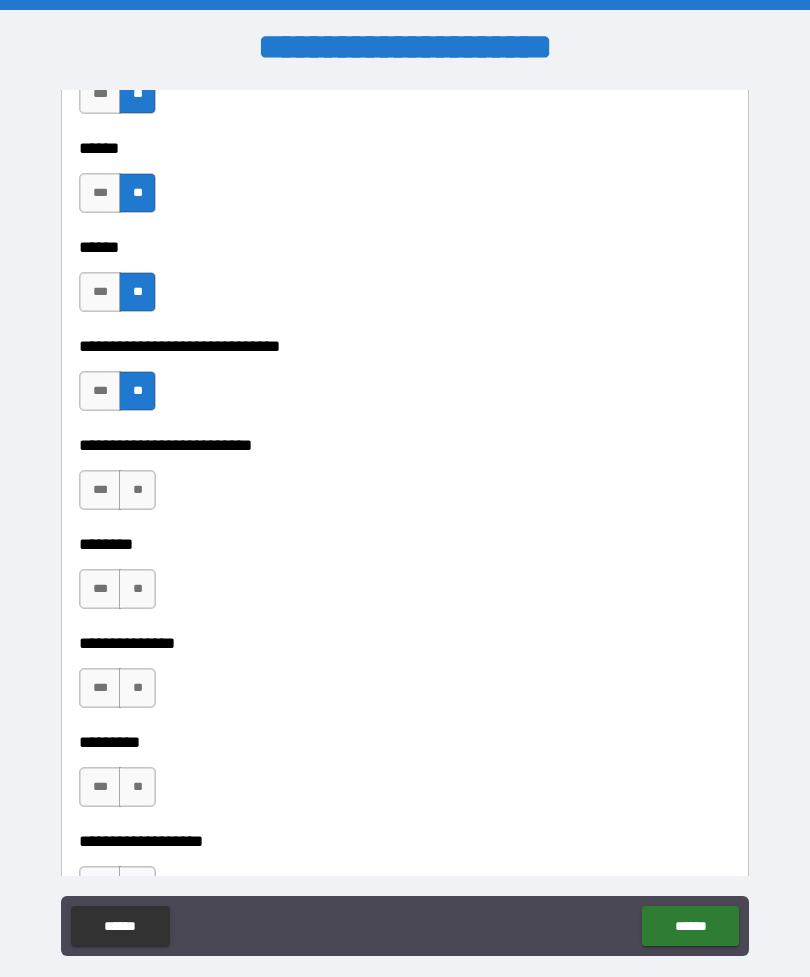click on "**" at bounding box center (137, 490) 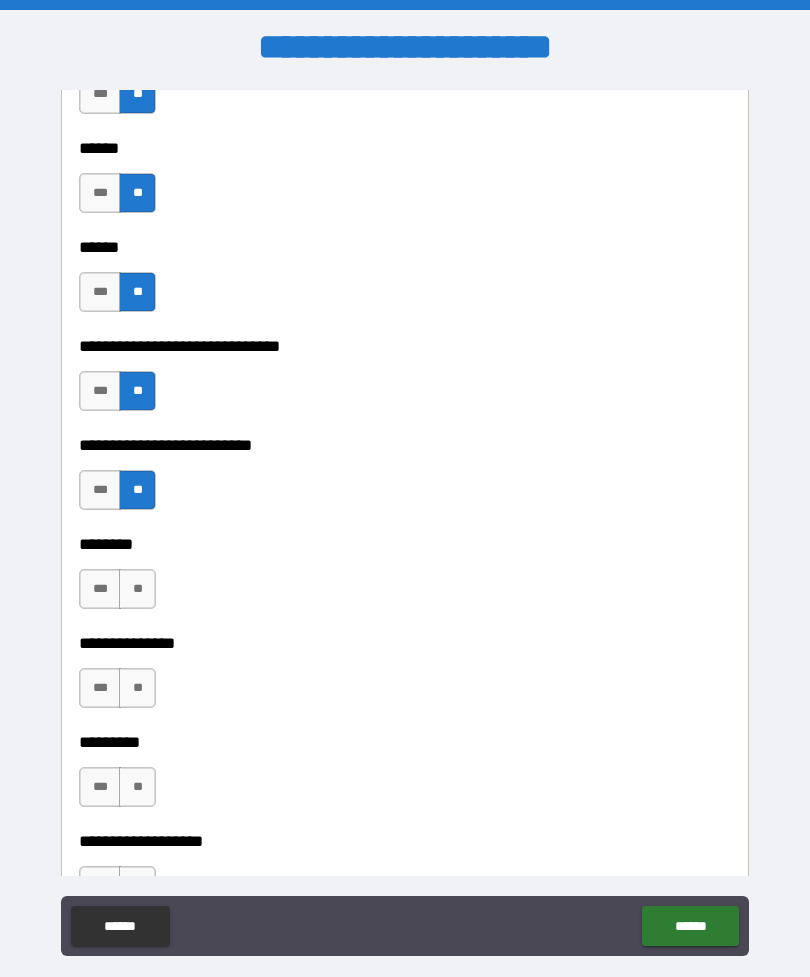 click on "**" at bounding box center [137, 589] 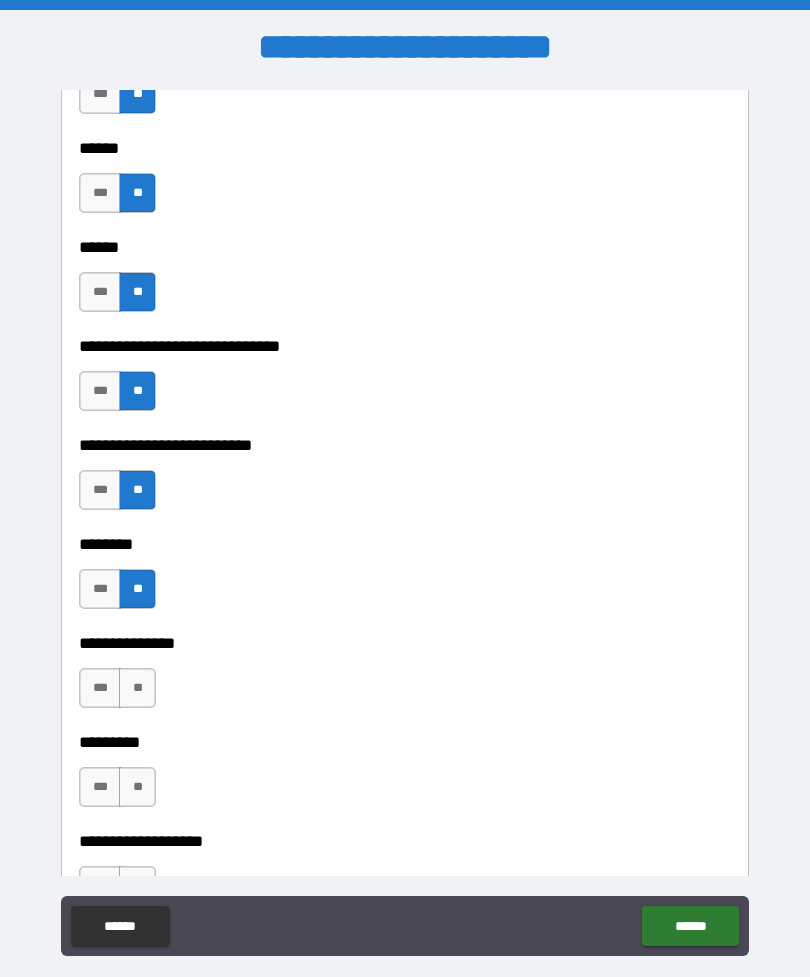click on "**" at bounding box center [137, 688] 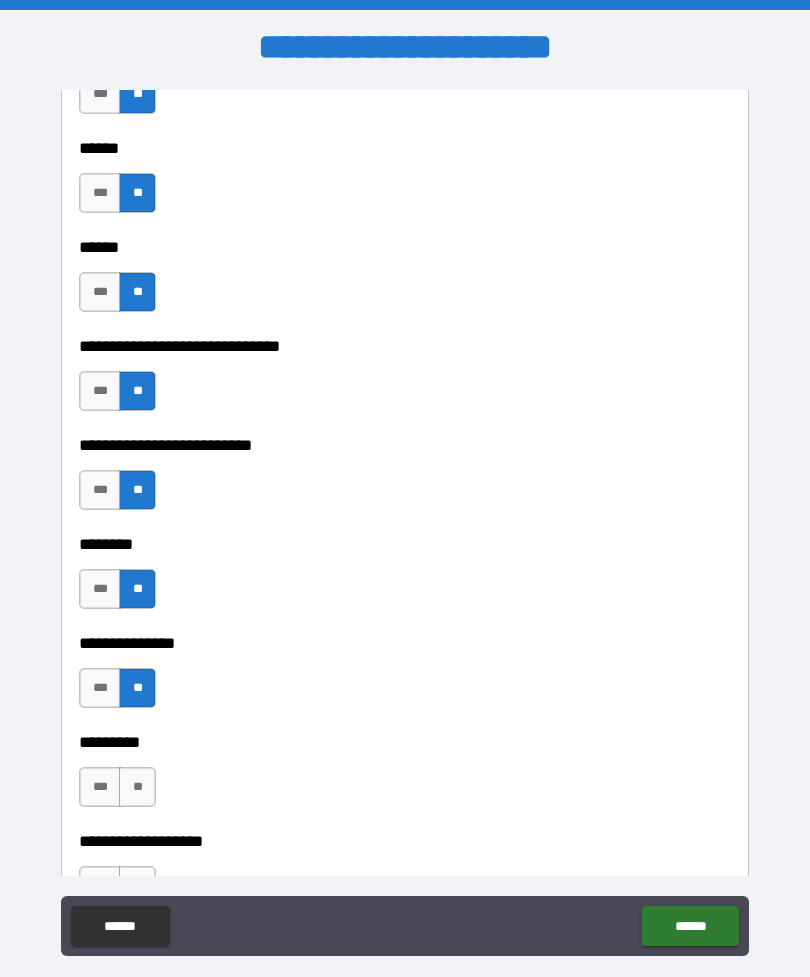 click on "**" at bounding box center (137, 787) 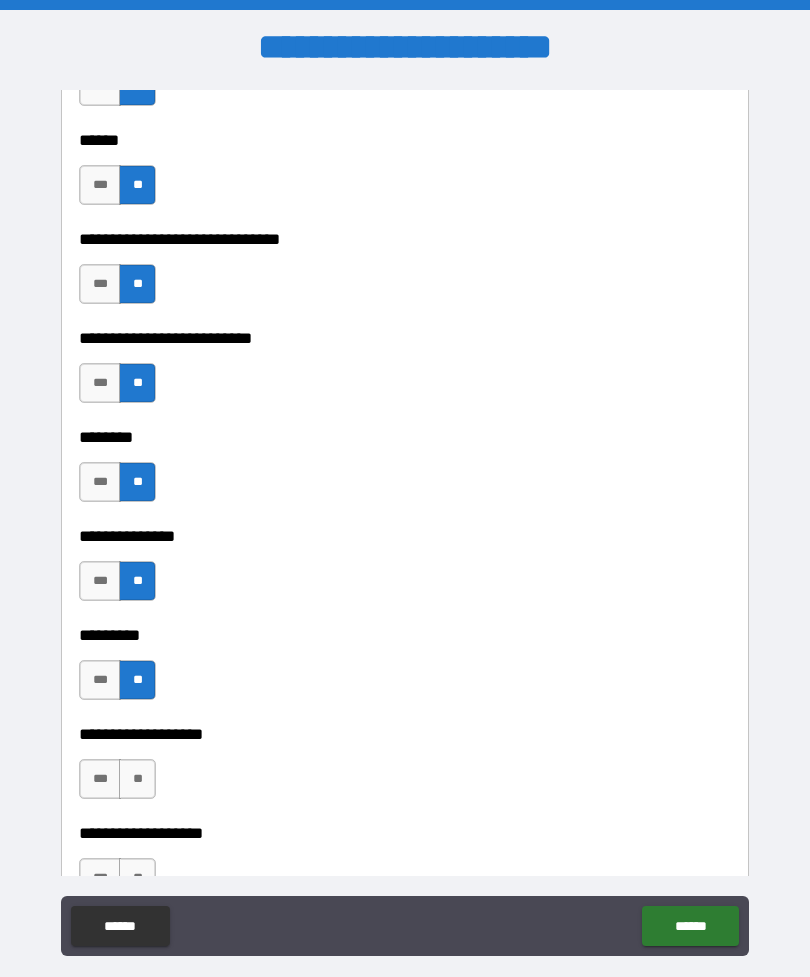 scroll, scrollTop: 4009, scrollLeft: 0, axis: vertical 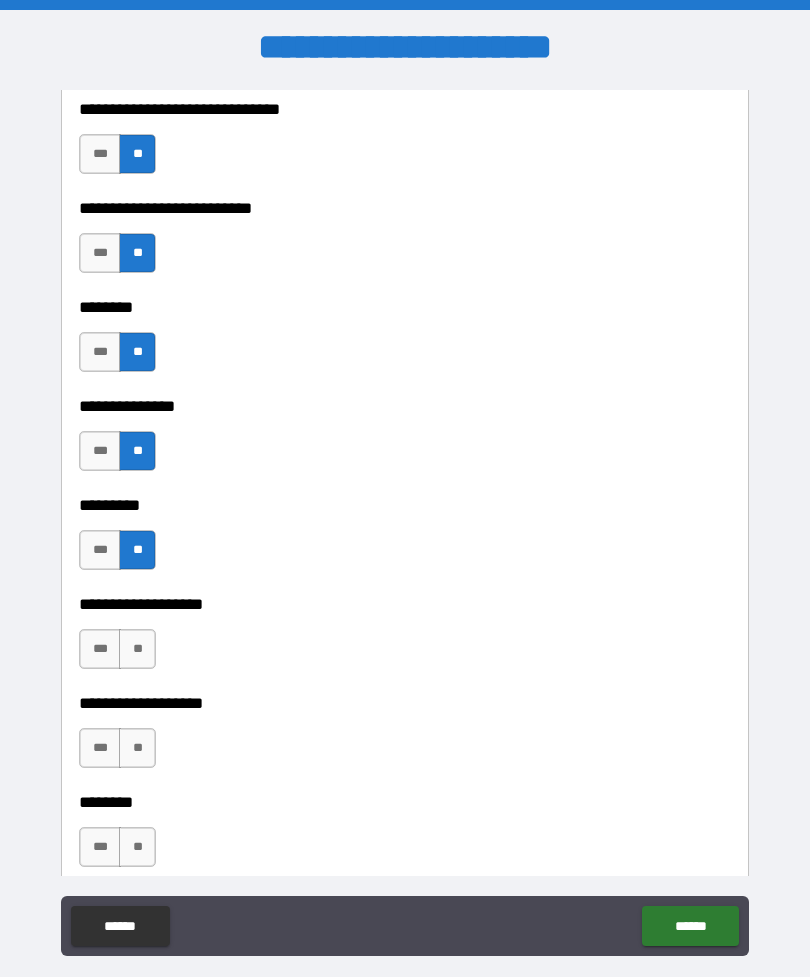 click on "**" at bounding box center (137, 649) 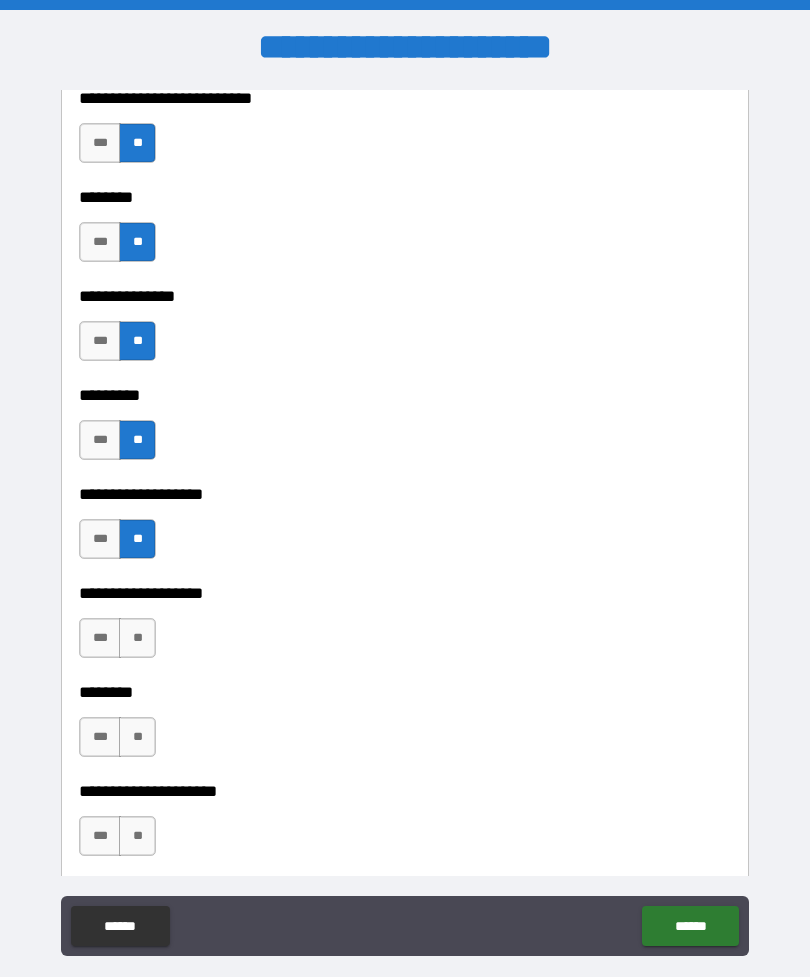 scroll, scrollTop: 4237, scrollLeft: 0, axis: vertical 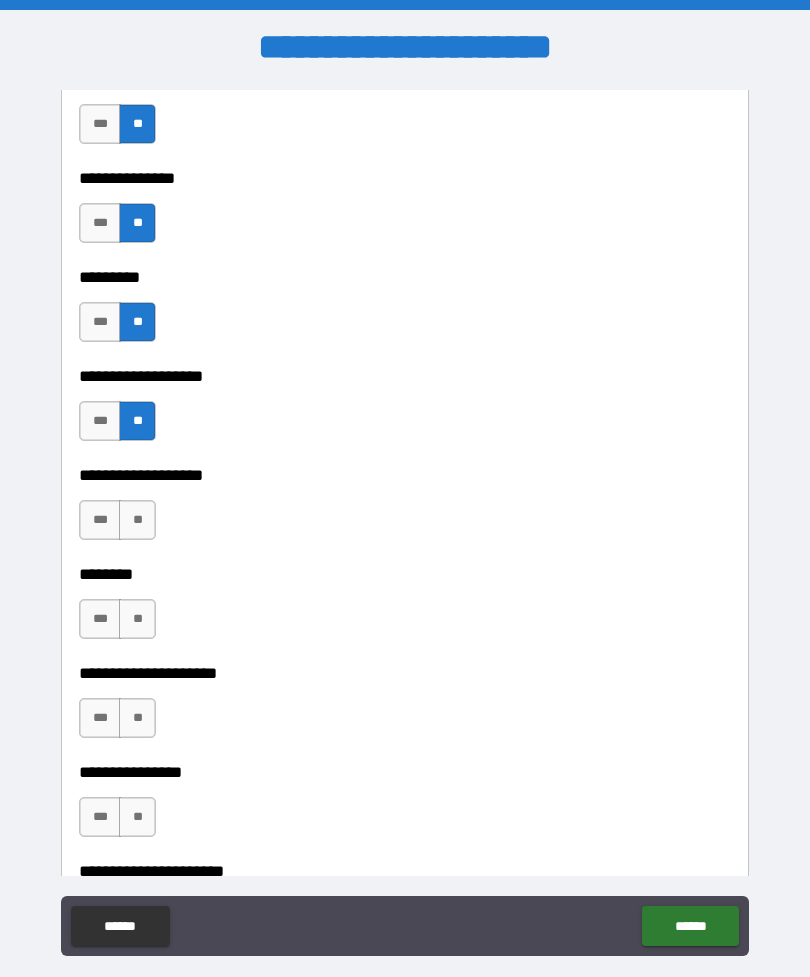 click on "**" at bounding box center [137, 520] 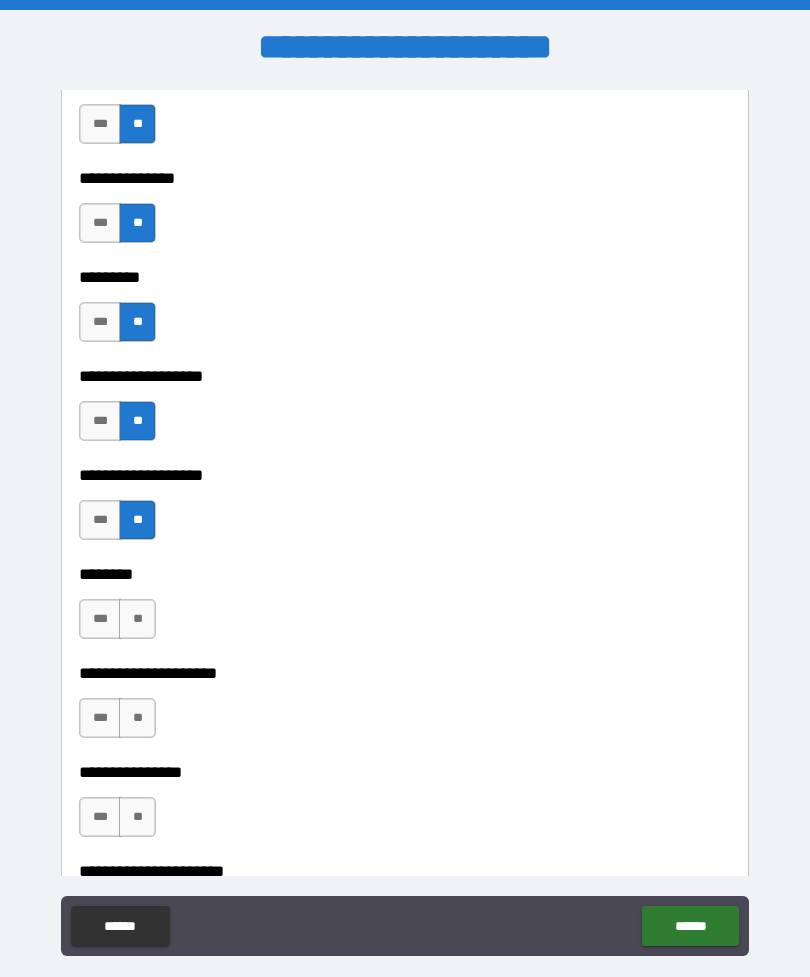click on "**" at bounding box center [137, 619] 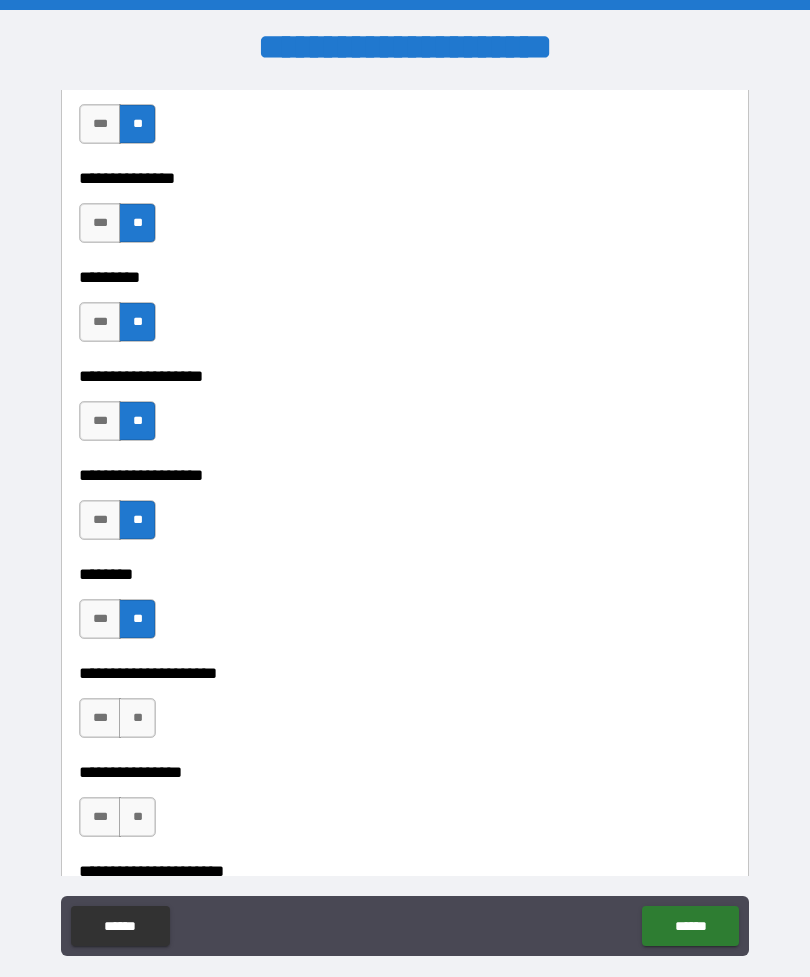 click on "**" at bounding box center [137, 718] 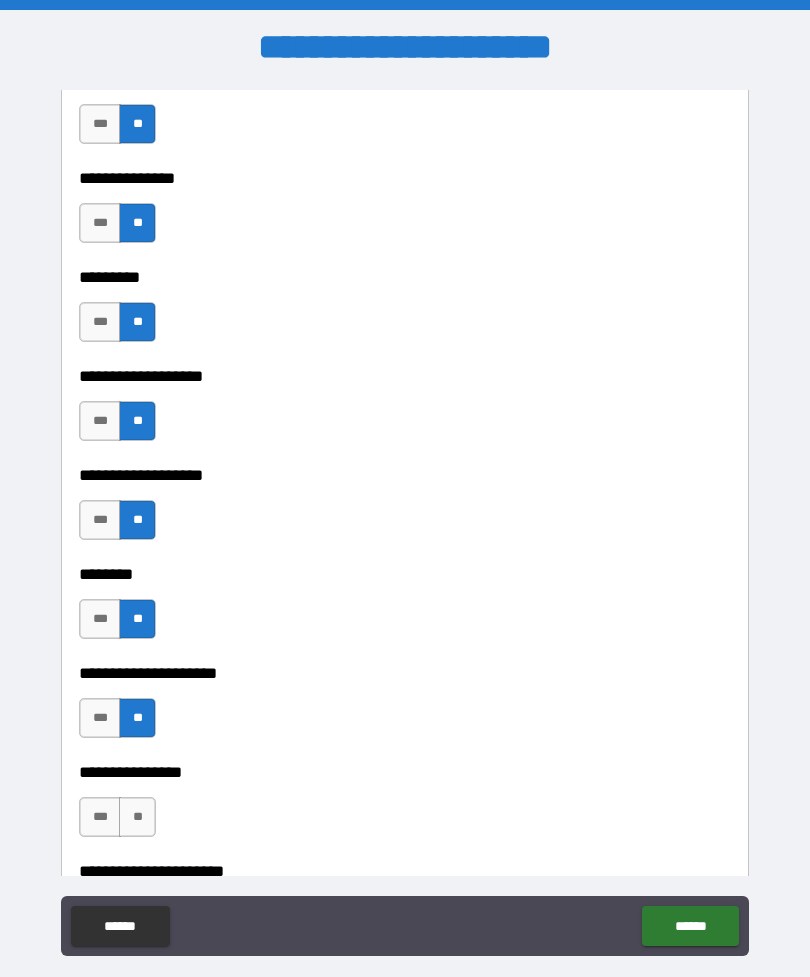 click on "**" at bounding box center [137, 817] 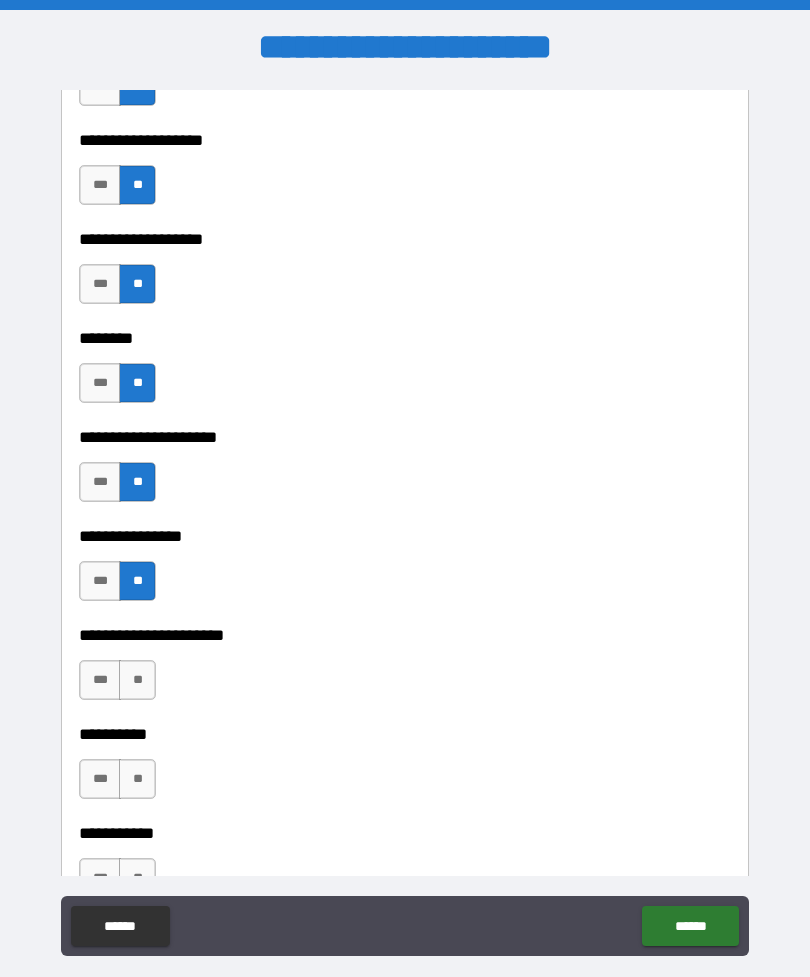 scroll, scrollTop: 4474, scrollLeft: 0, axis: vertical 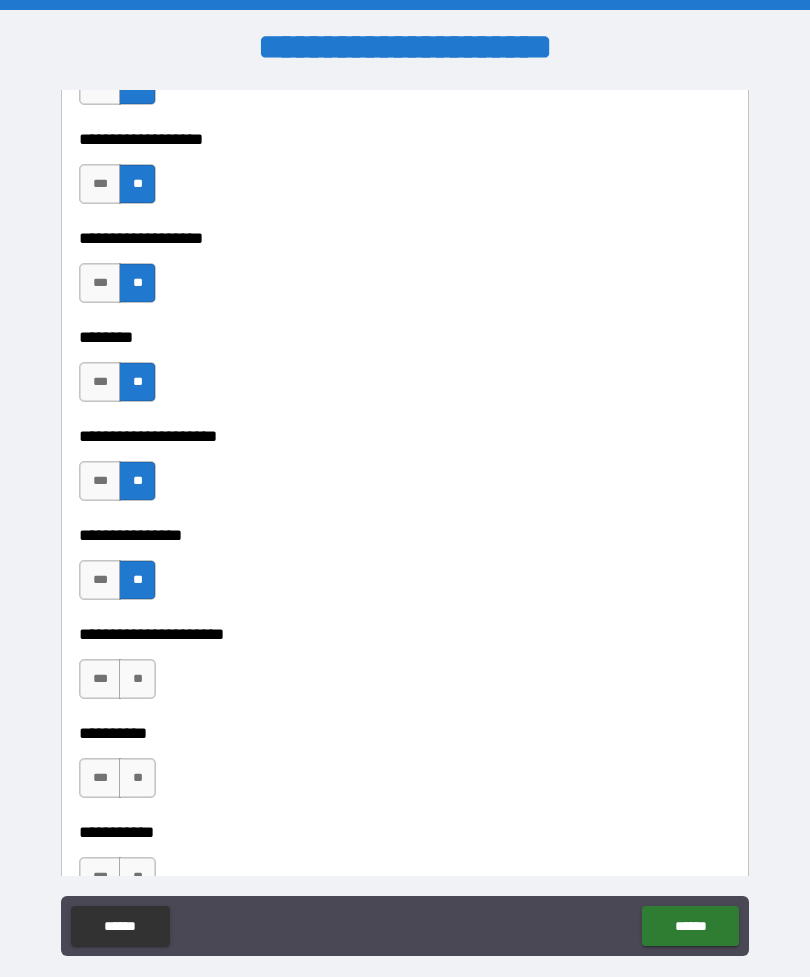 click on "**" at bounding box center [137, 679] 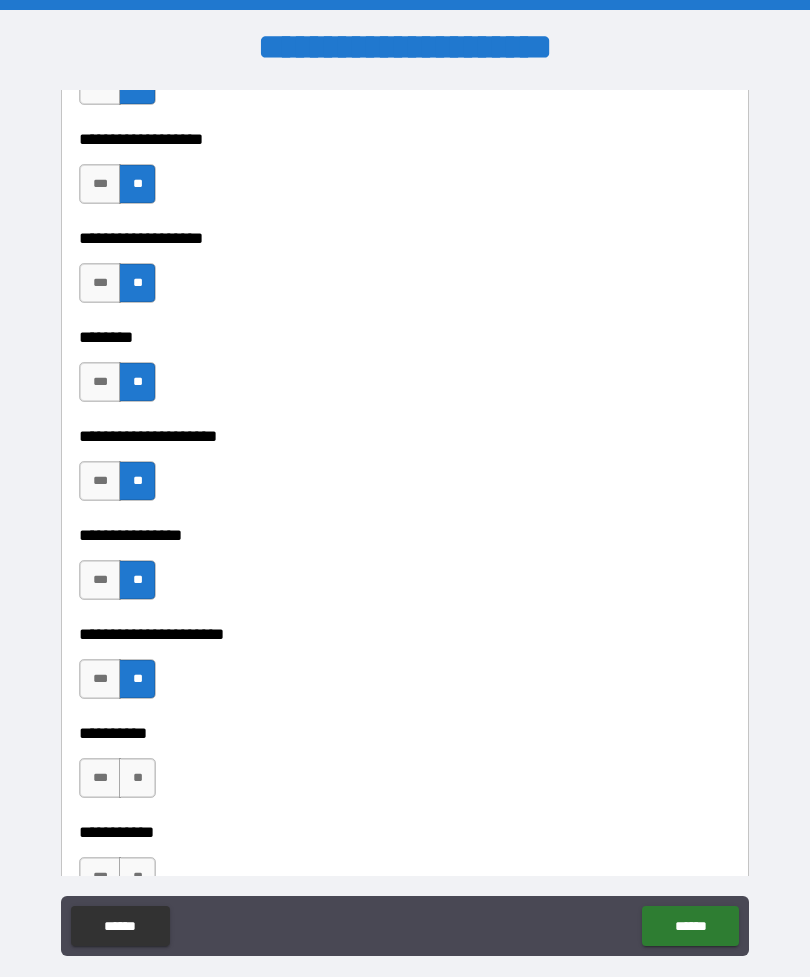 click on "**" at bounding box center [137, 778] 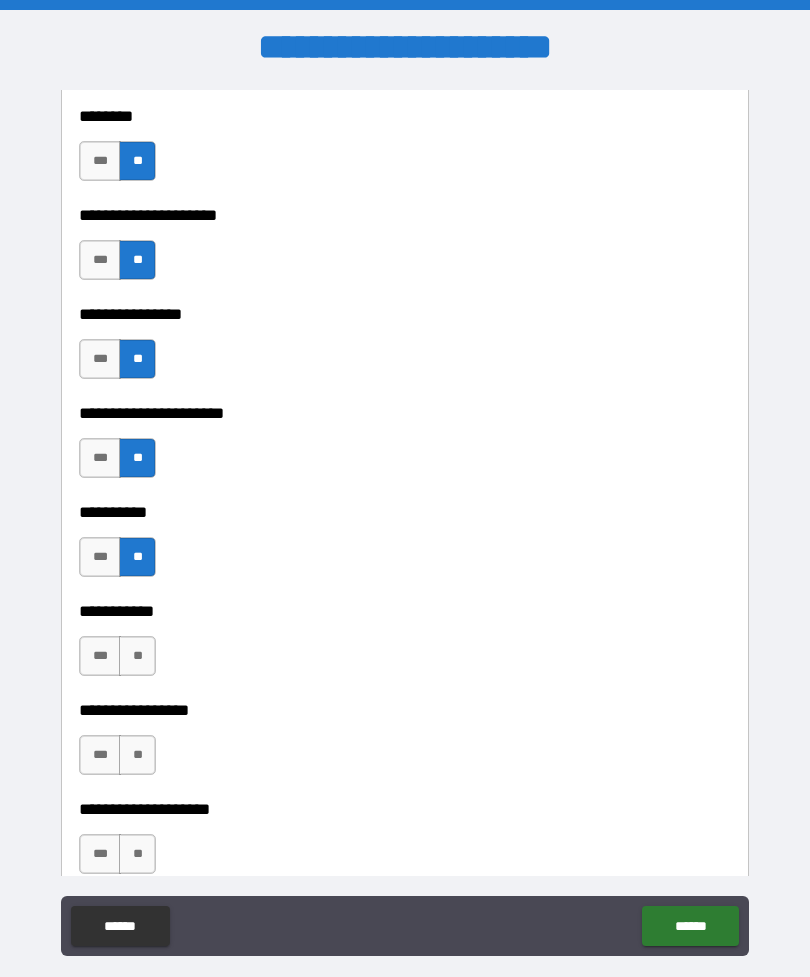 scroll, scrollTop: 4726, scrollLeft: 0, axis: vertical 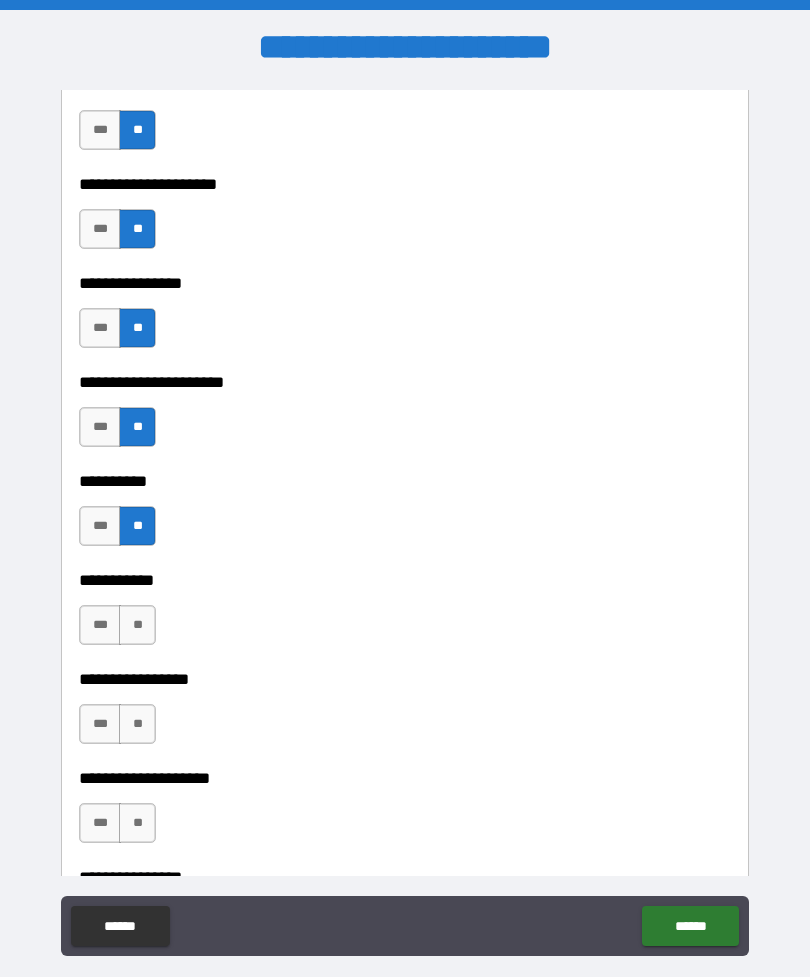 click on "**" at bounding box center (137, 625) 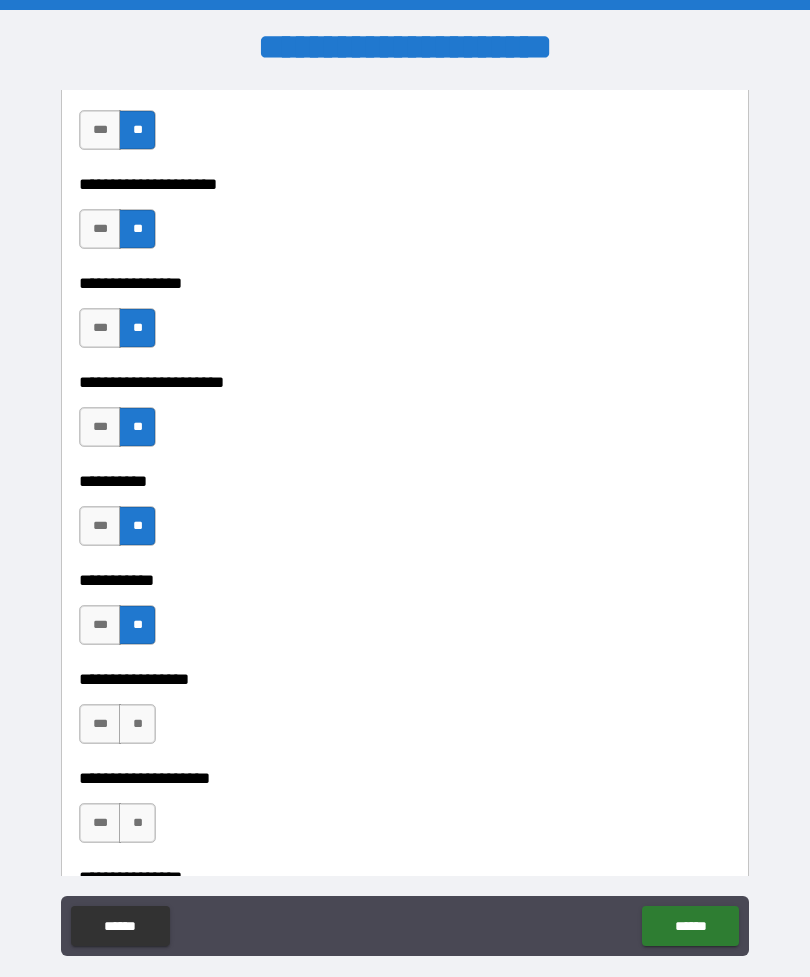 click on "**" at bounding box center (137, 724) 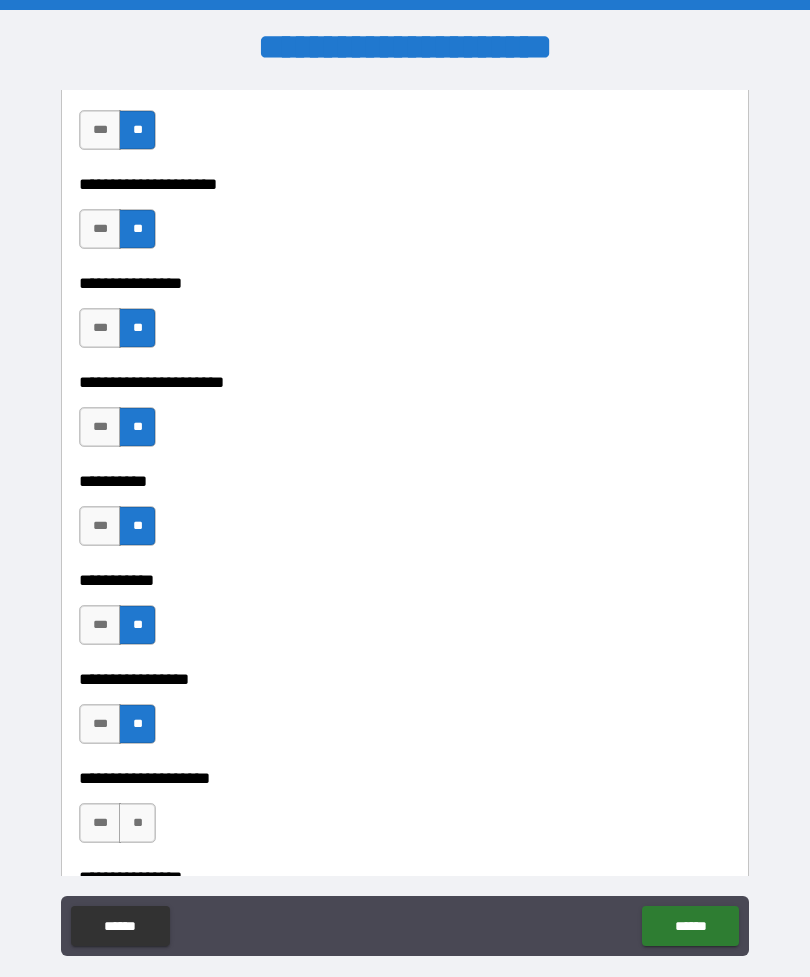 click on "**" at bounding box center [137, 823] 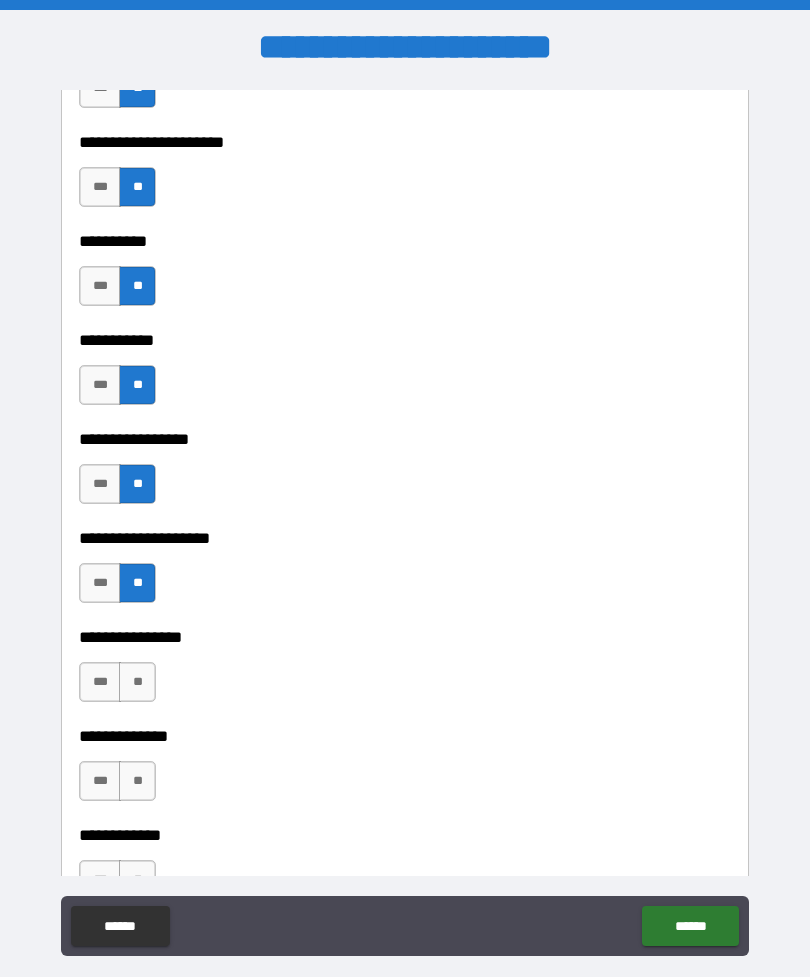 scroll, scrollTop: 4995, scrollLeft: 0, axis: vertical 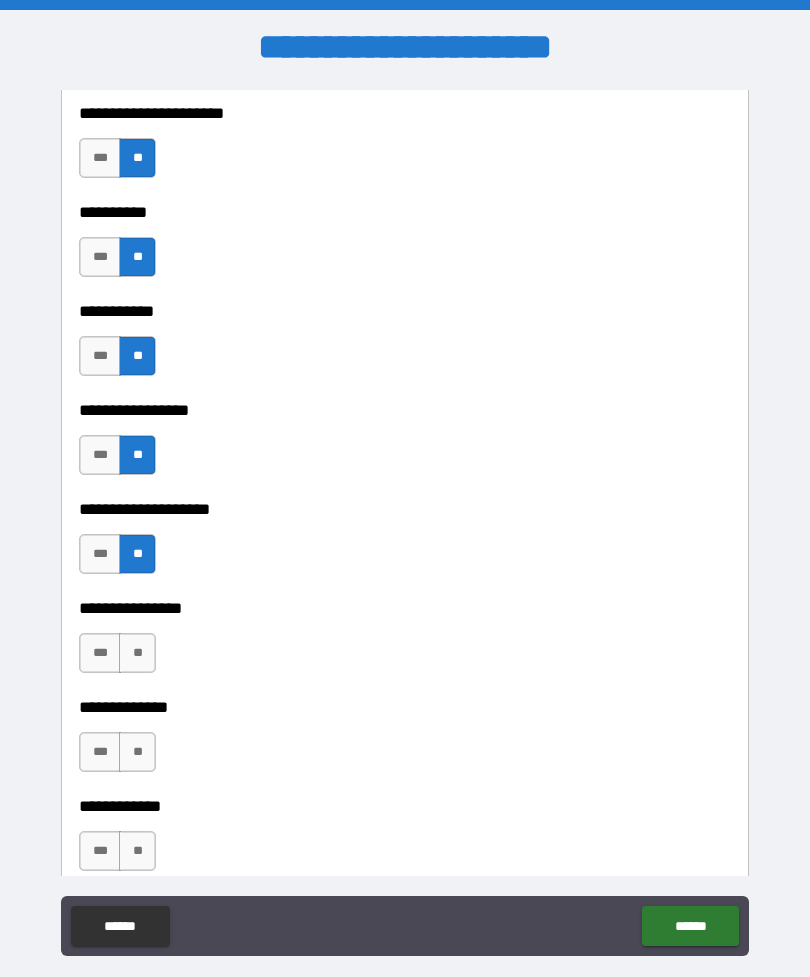 click on "**" at bounding box center (137, 653) 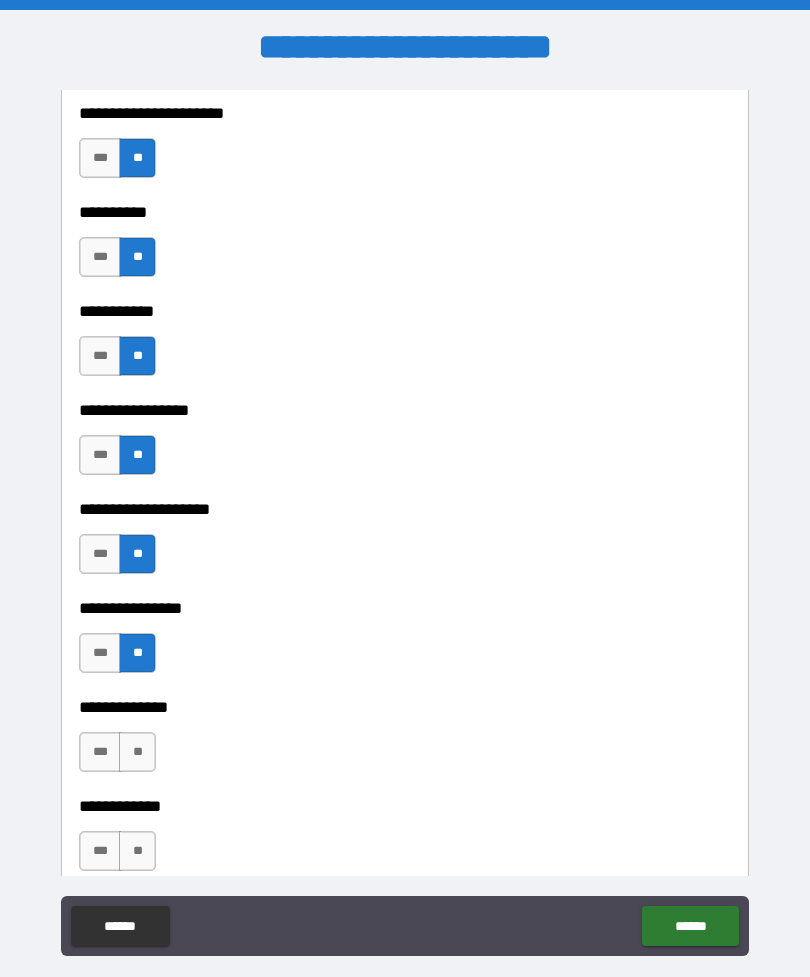 click on "**" at bounding box center [137, 752] 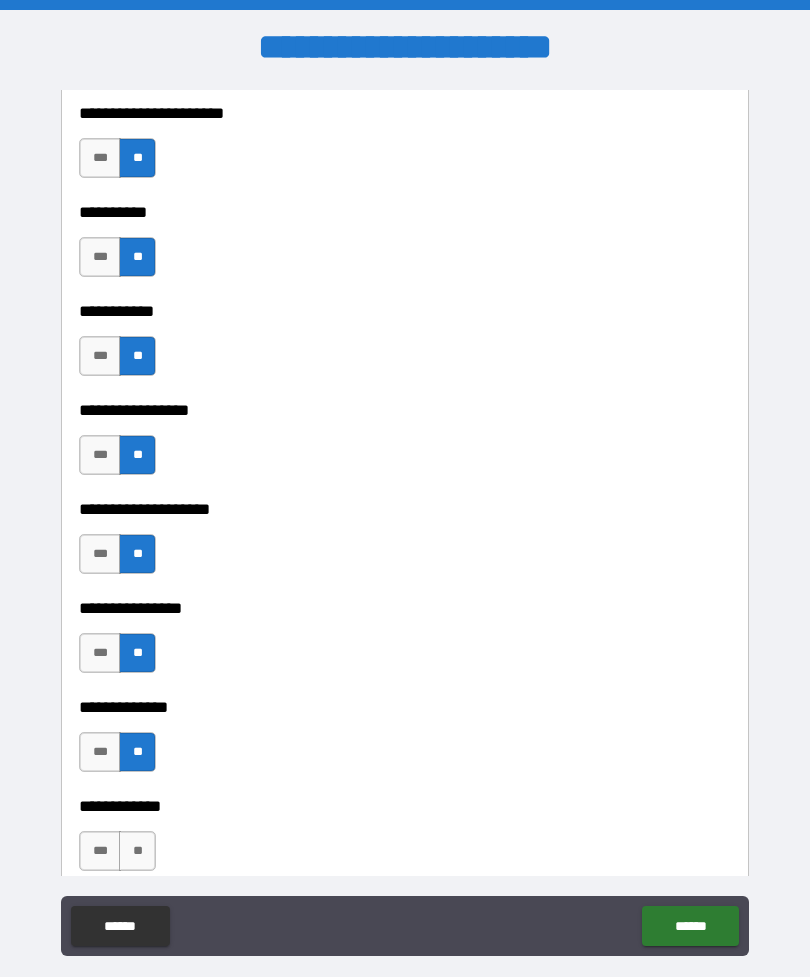 click on "**" at bounding box center (137, 851) 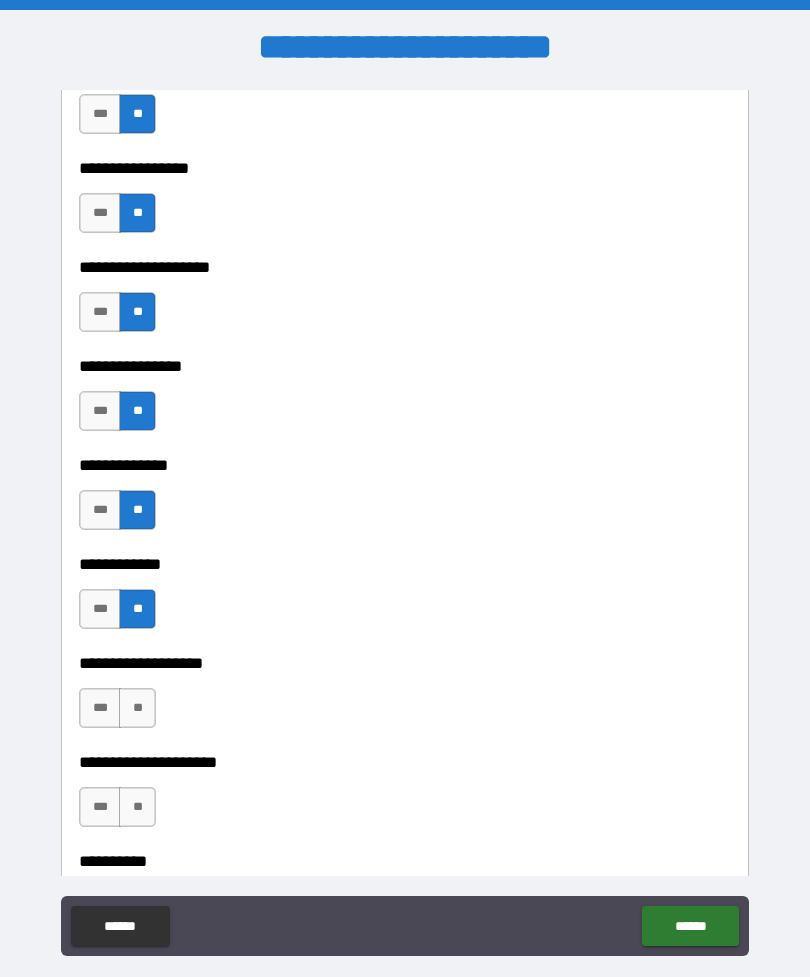 scroll, scrollTop: 5249, scrollLeft: 0, axis: vertical 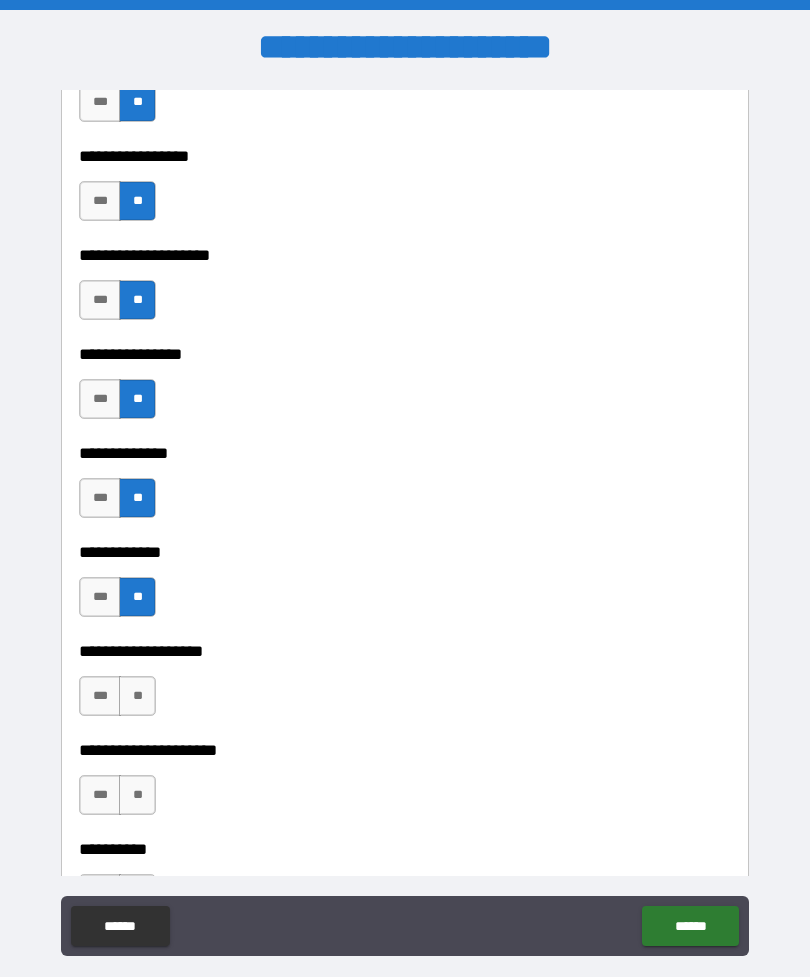 click on "**" at bounding box center [137, 696] 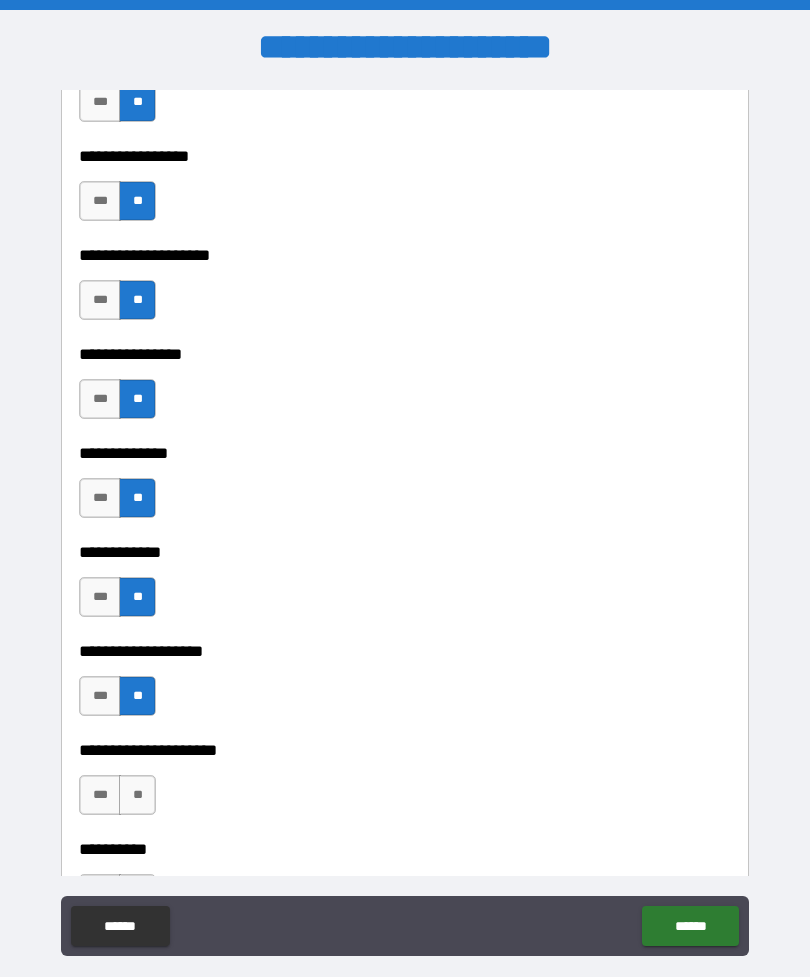 click on "**" at bounding box center [137, 795] 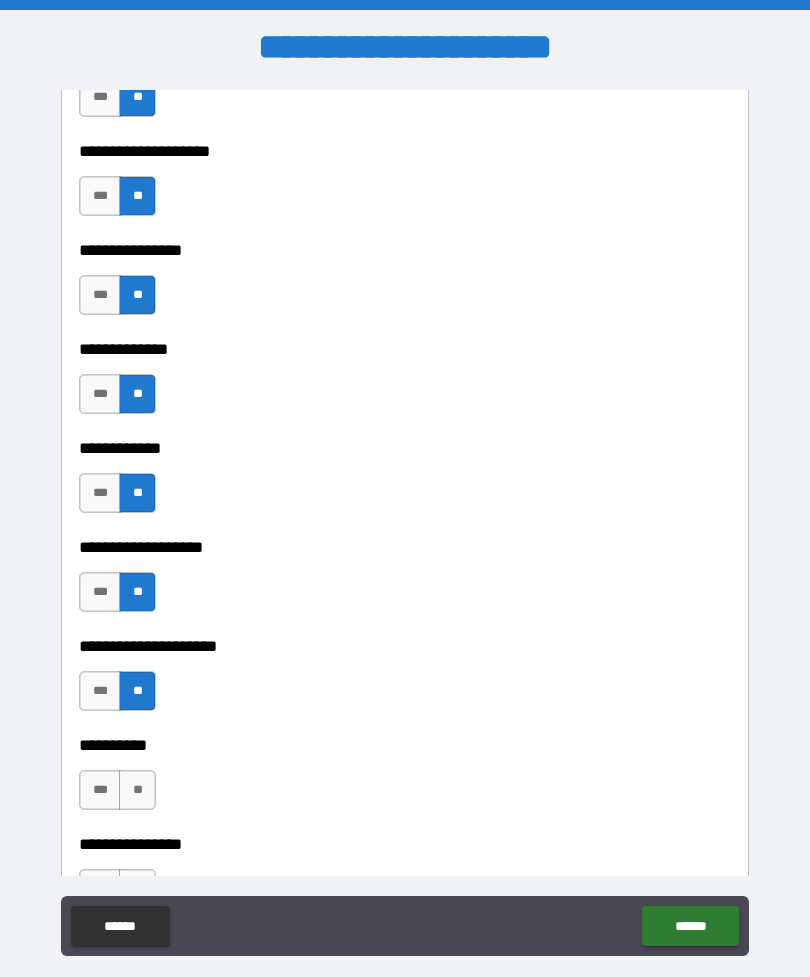 scroll, scrollTop: 5514, scrollLeft: 0, axis: vertical 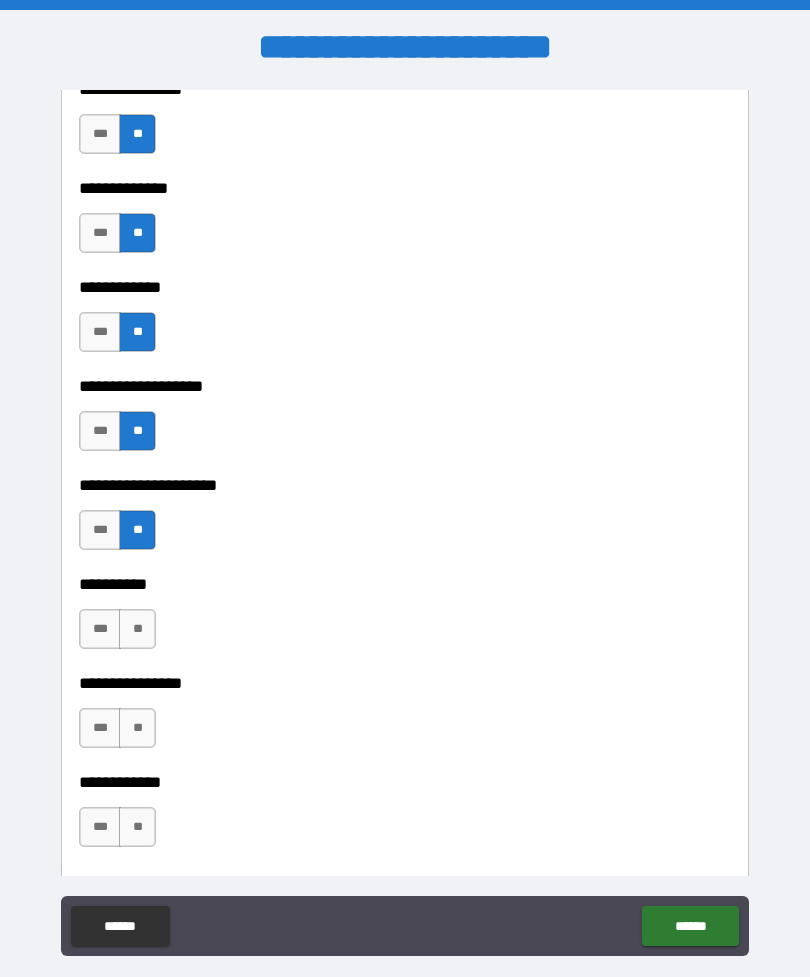 click on "**" at bounding box center (137, 629) 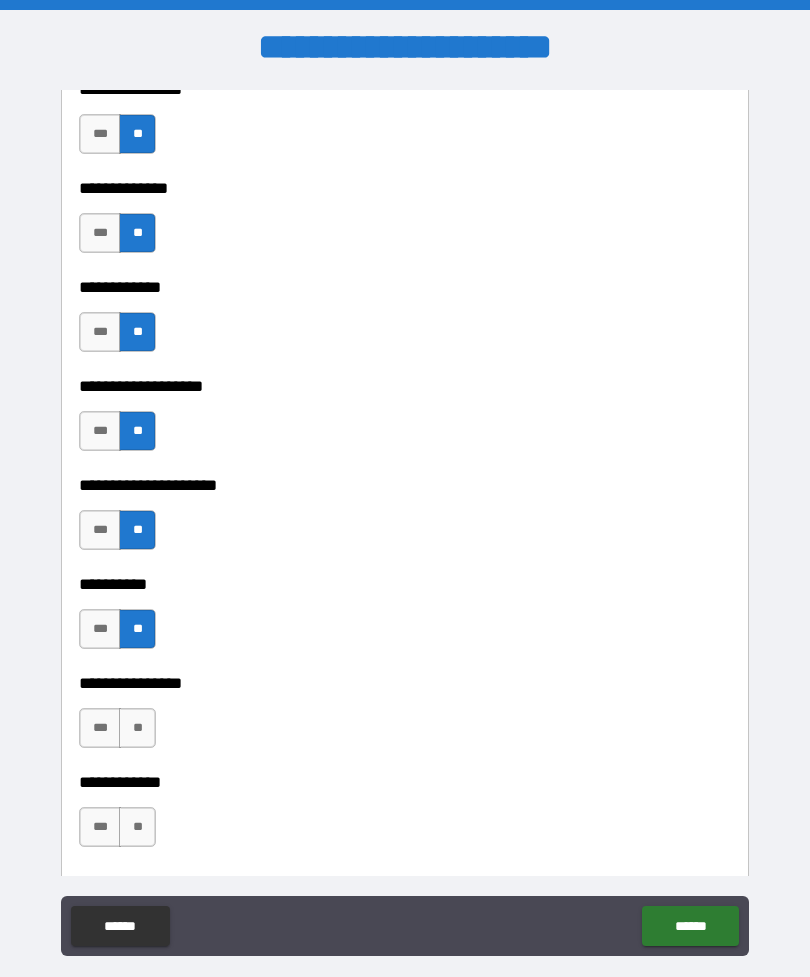 click on "**" at bounding box center [137, 728] 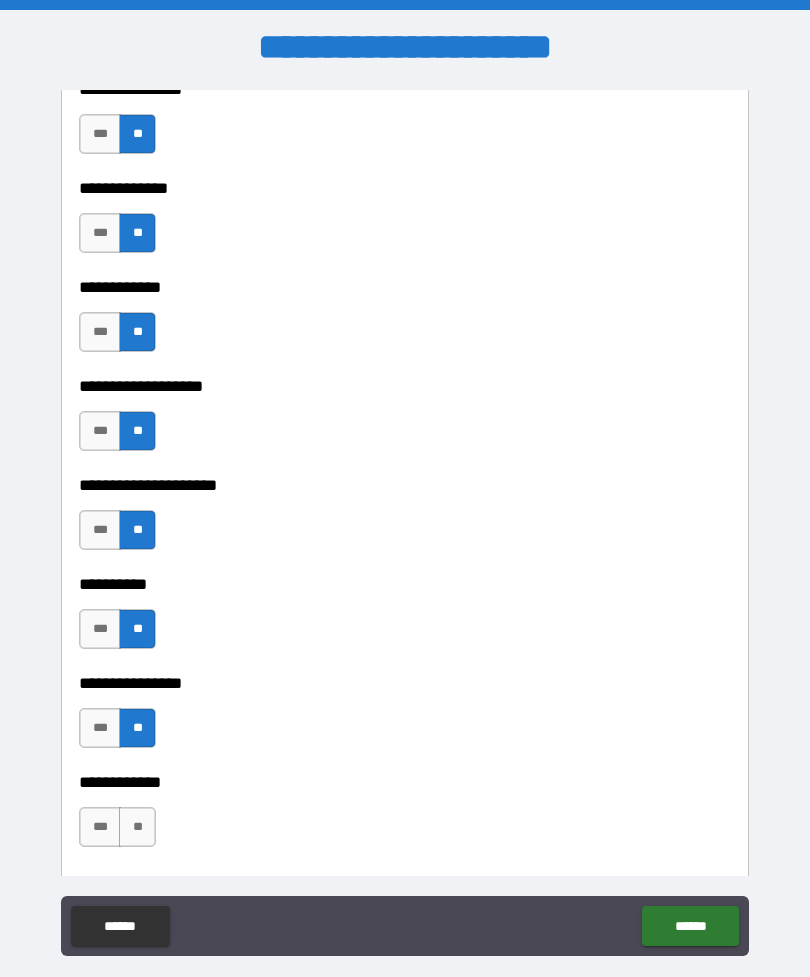 click on "**" at bounding box center (137, 827) 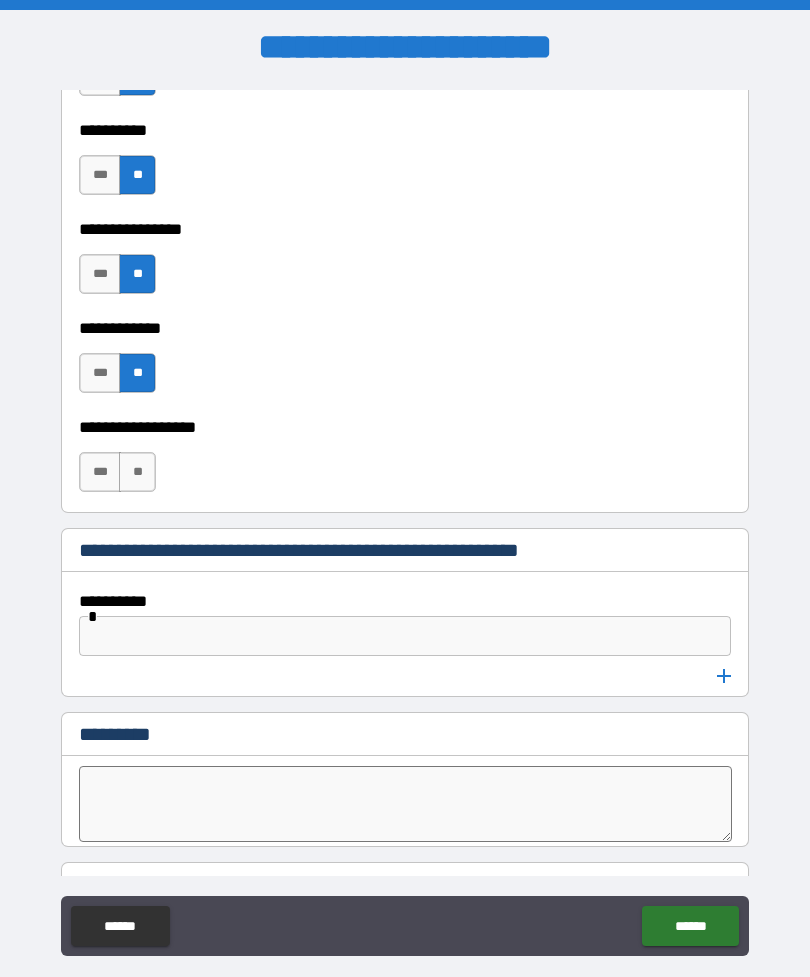 scroll, scrollTop: 5997, scrollLeft: 0, axis: vertical 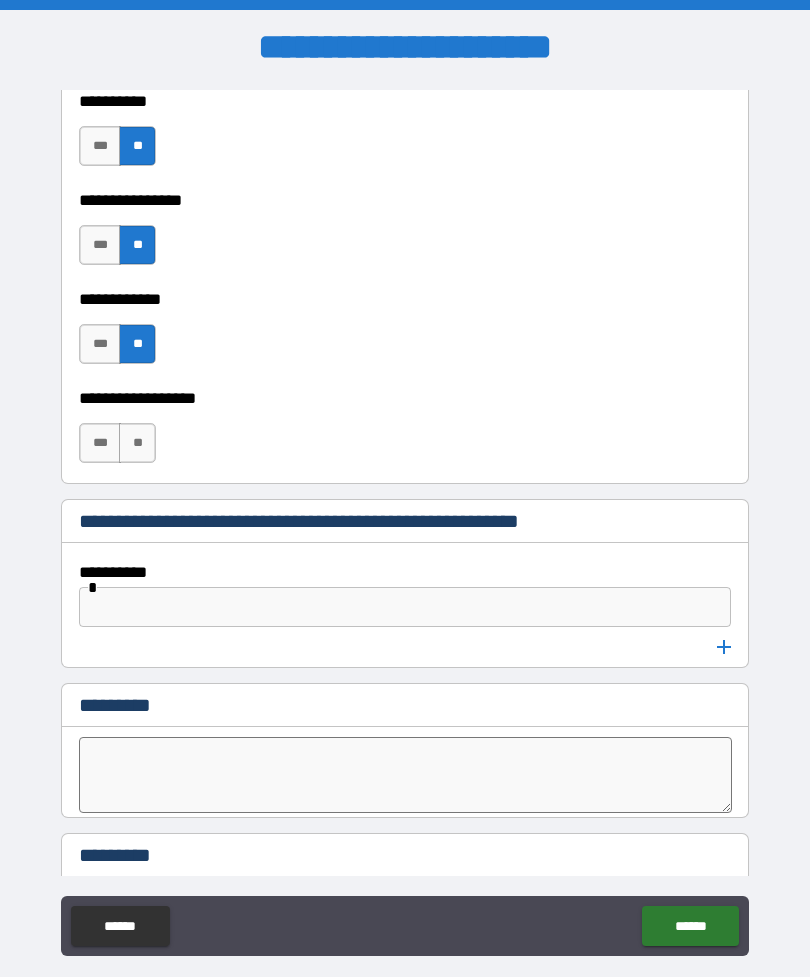 click on "**" at bounding box center (137, 443) 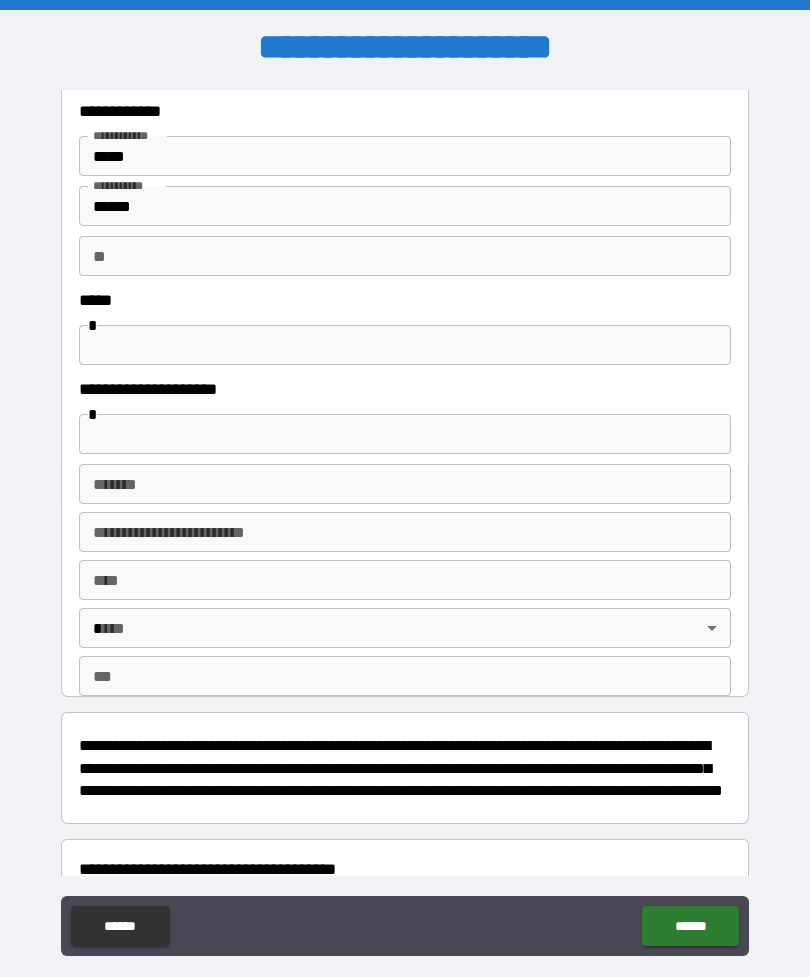 scroll, scrollTop: 45, scrollLeft: 0, axis: vertical 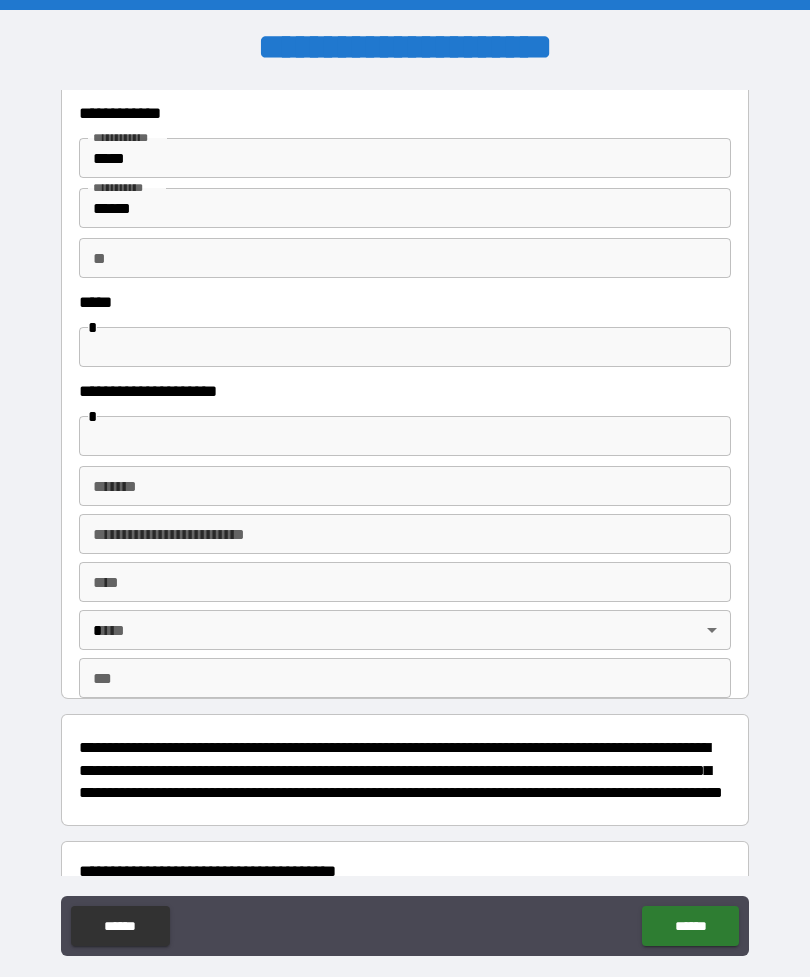 click at bounding box center (405, 347) 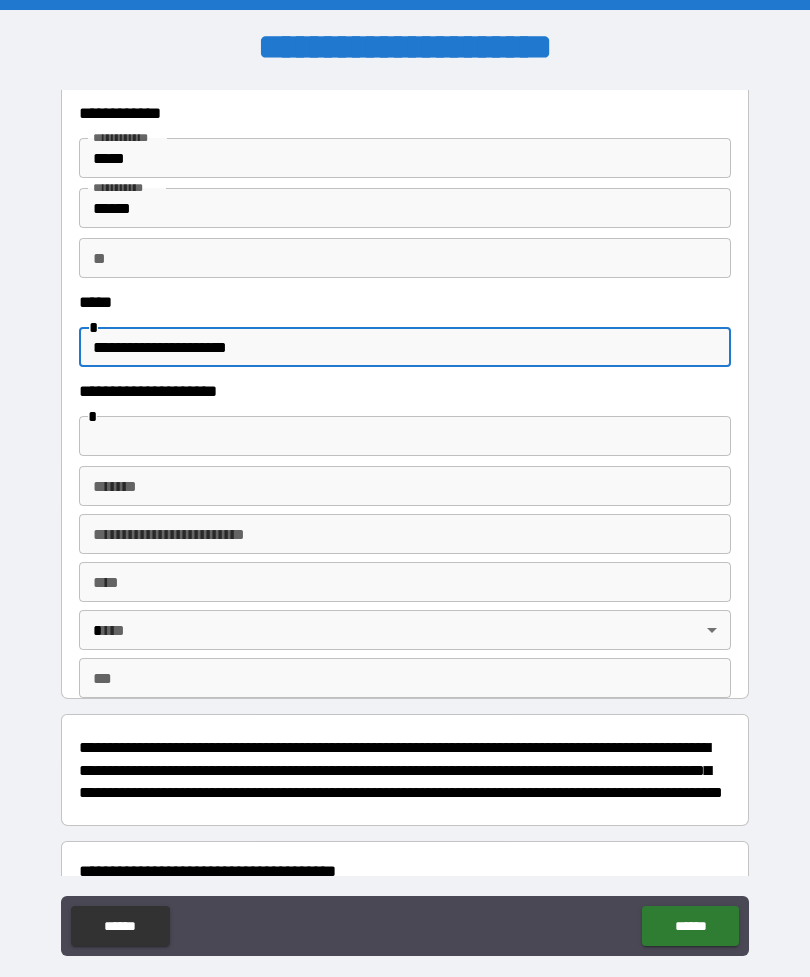 click on "**********" at bounding box center [405, 347] 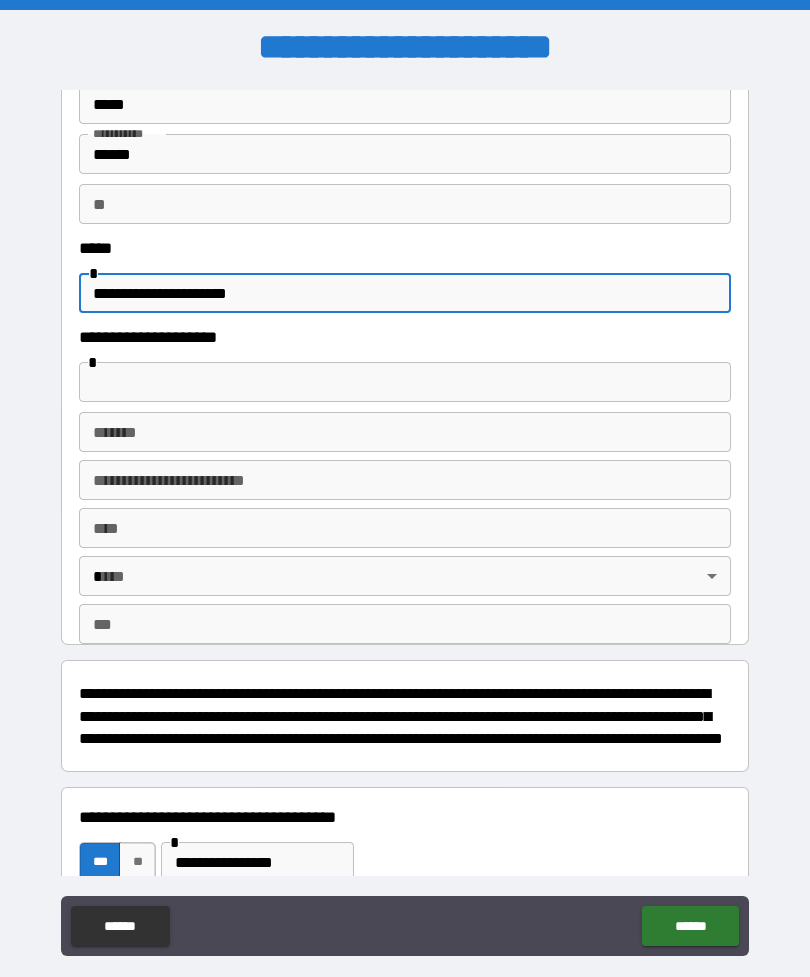 type on "**********" 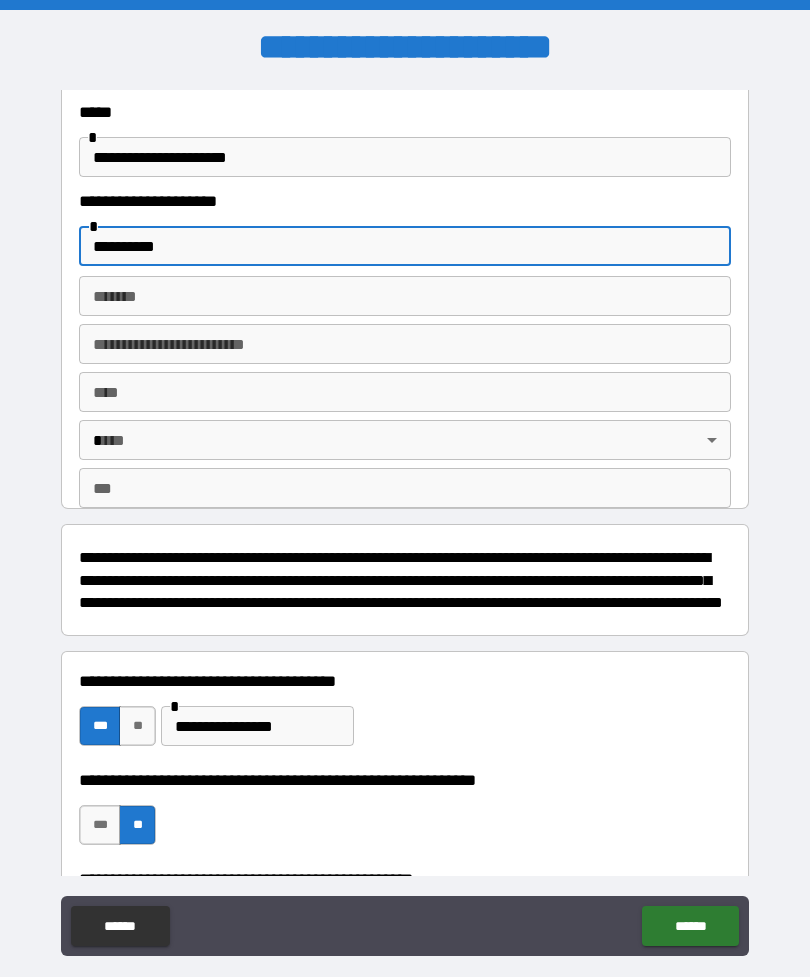 scroll, scrollTop: 234, scrollLeft: 0, axis: vertical 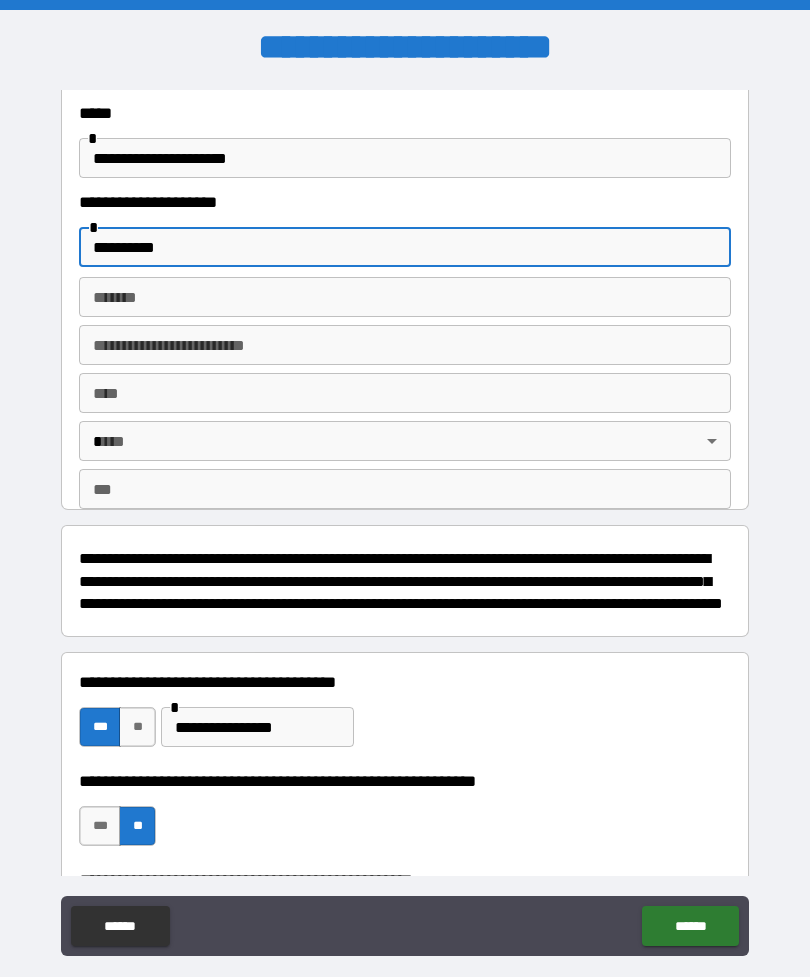 type on "**********" 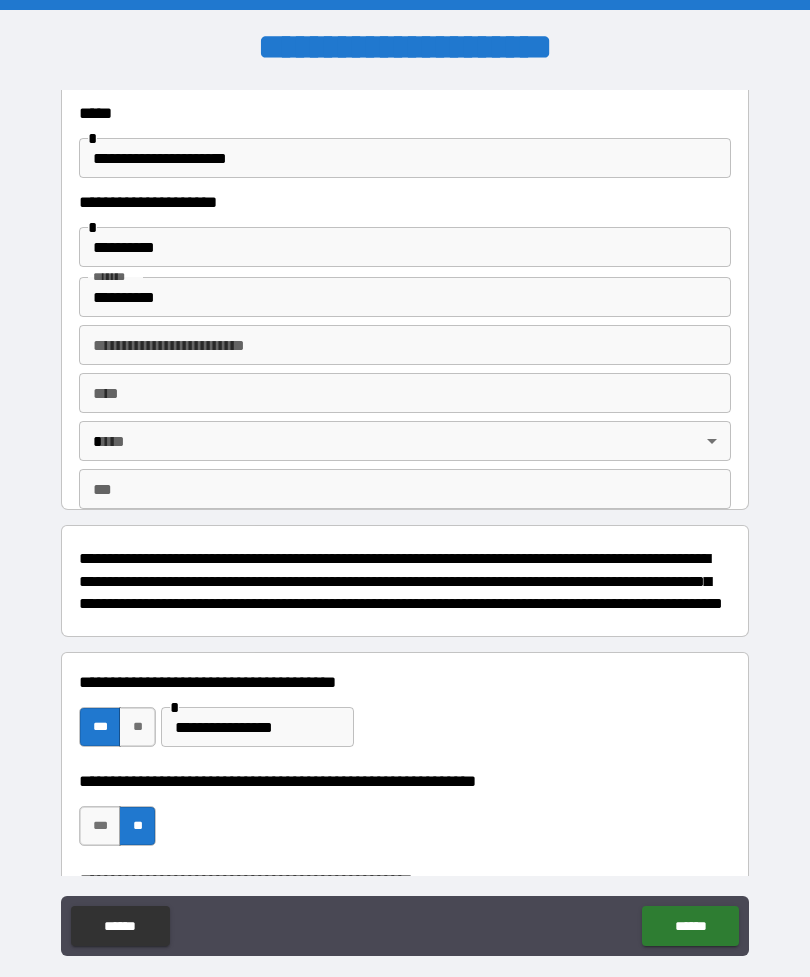 type on "**********" 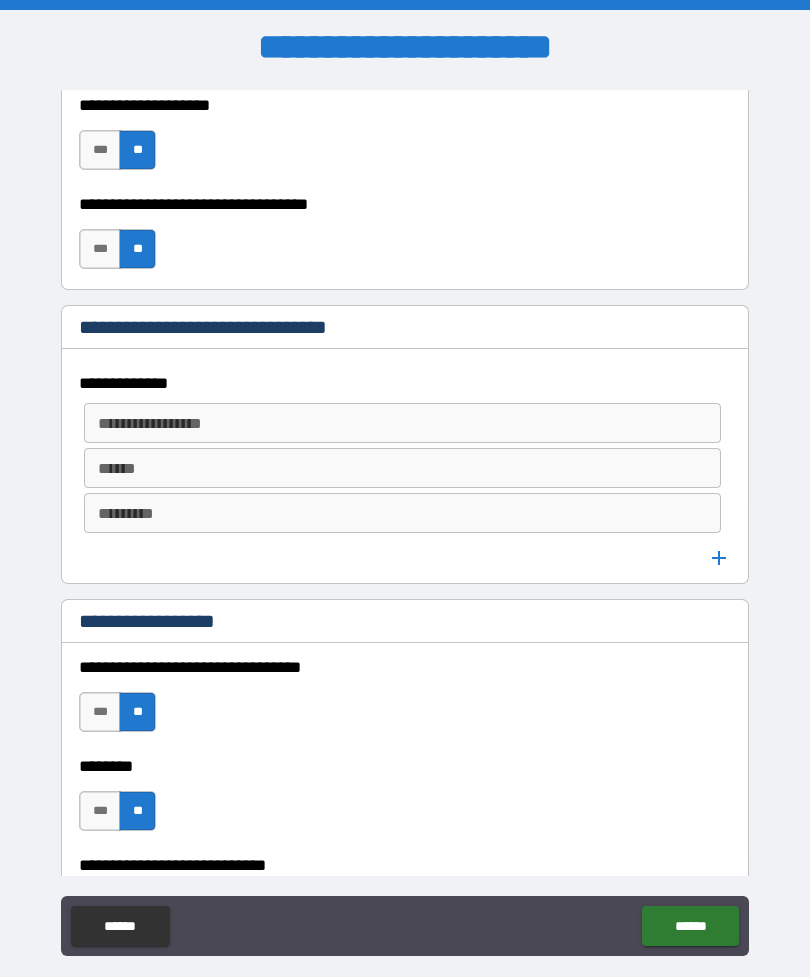 scroll, scrollTop: 1248, scrollLeft: 0, axis: vertical 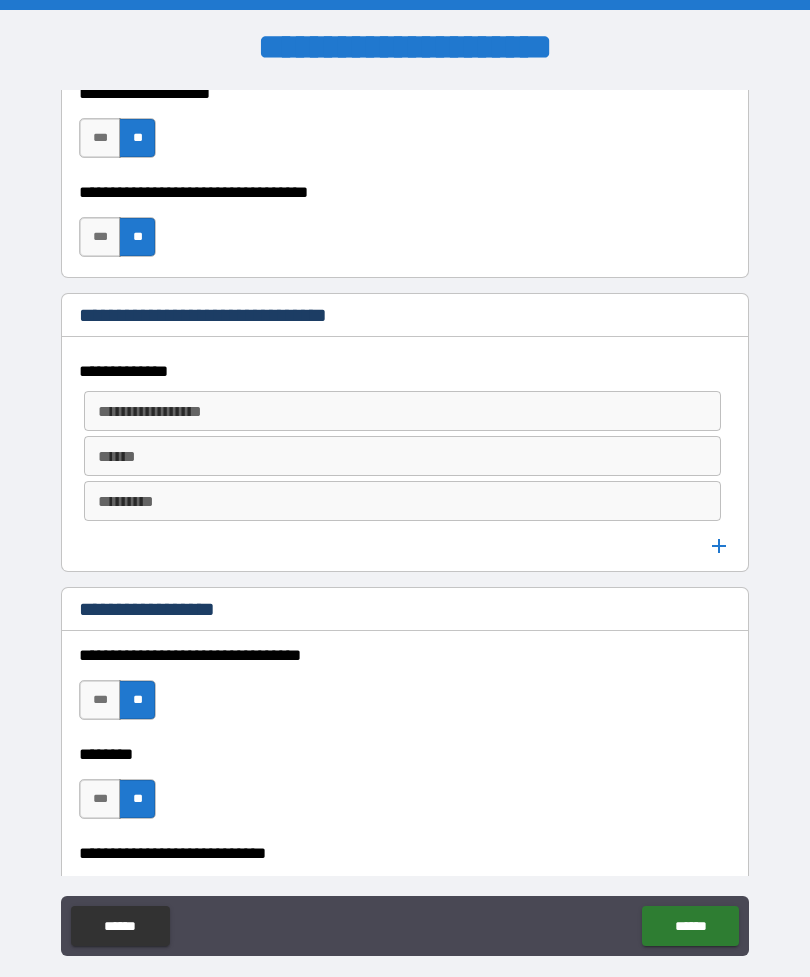 click on "**********" at bounding box center [401, 411] 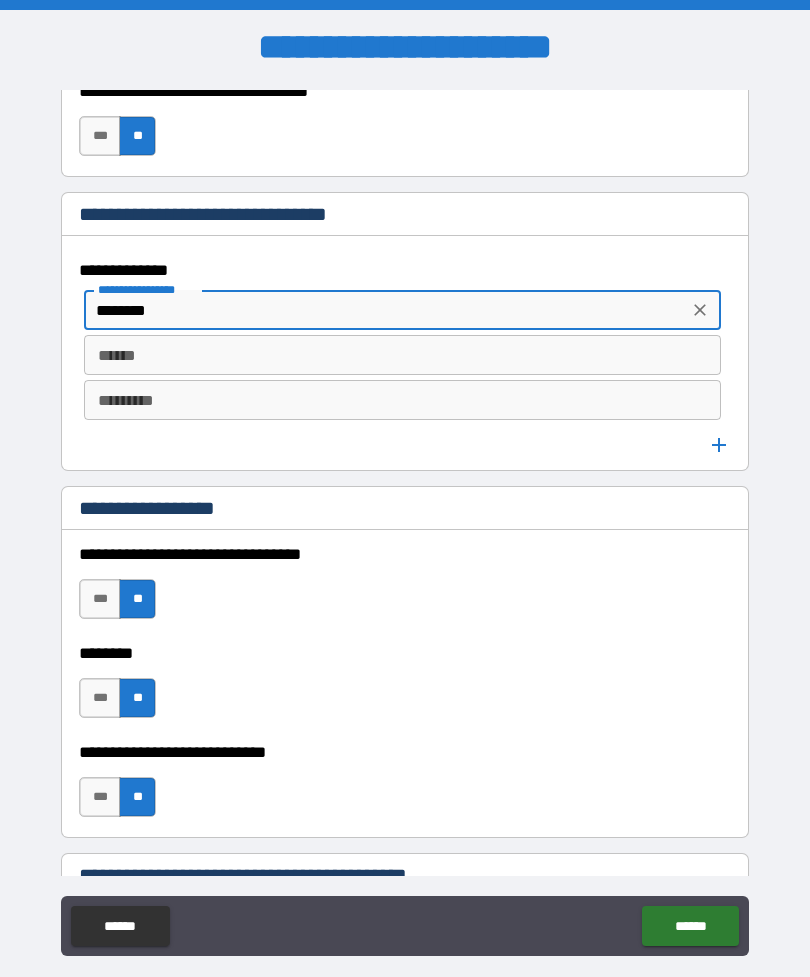 scroll, scrollTop: 1384, scrollLeft: 0, axis: vertical 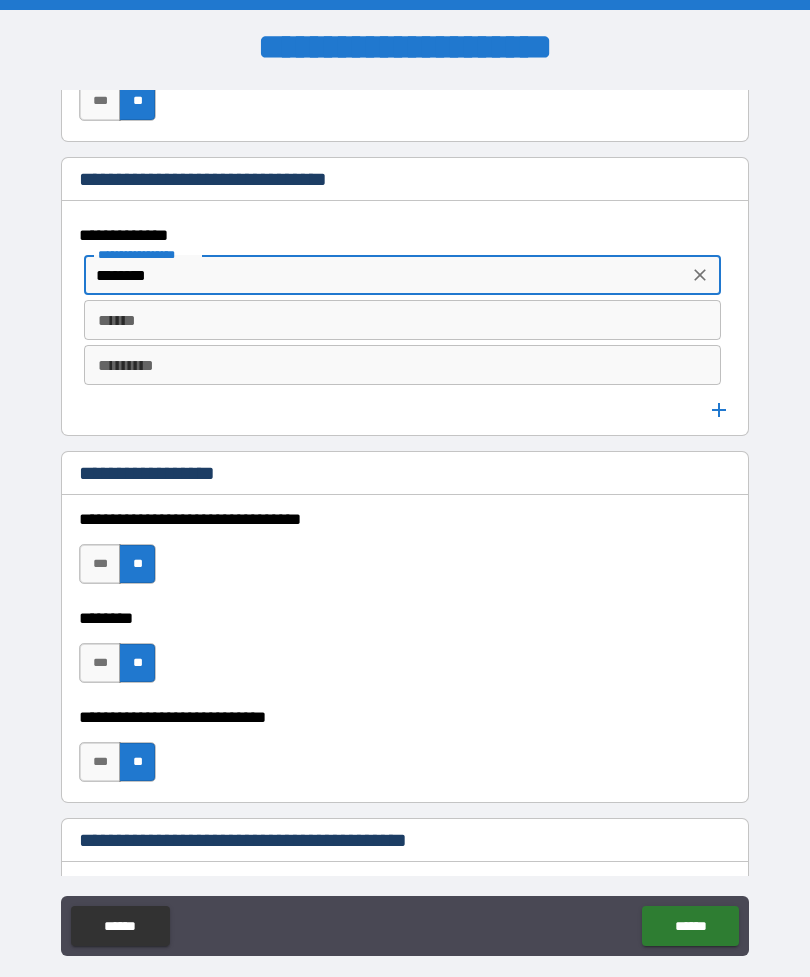 click on "******" at bounding box center (402, 320) 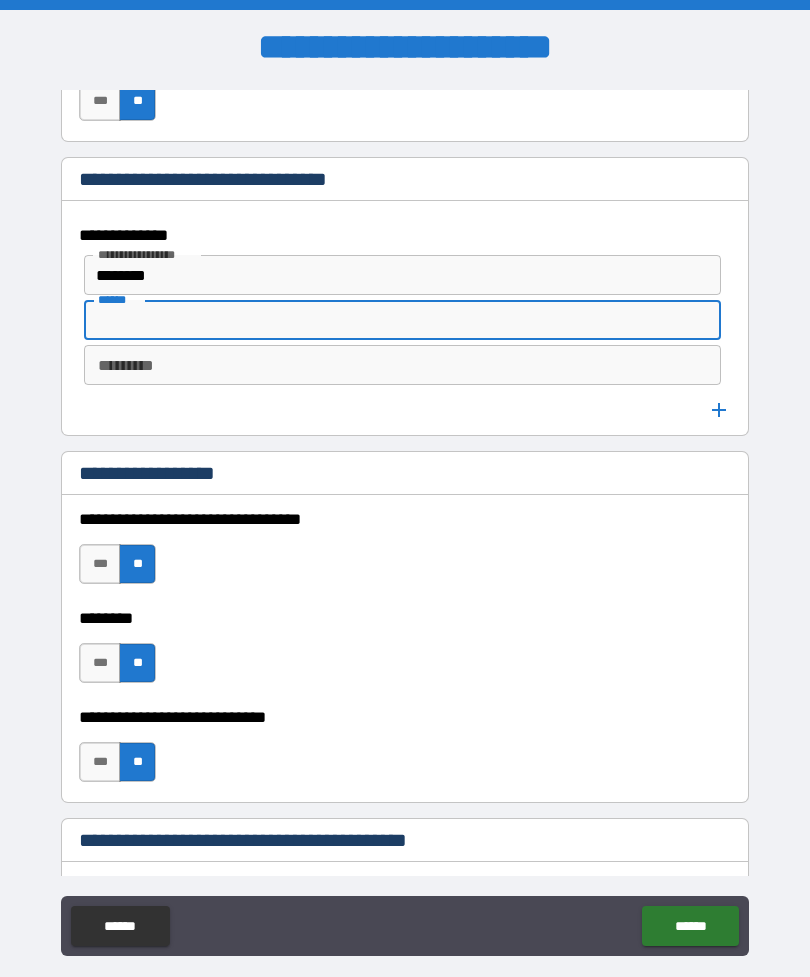 click on "**********" at bounding box center (405, 342) 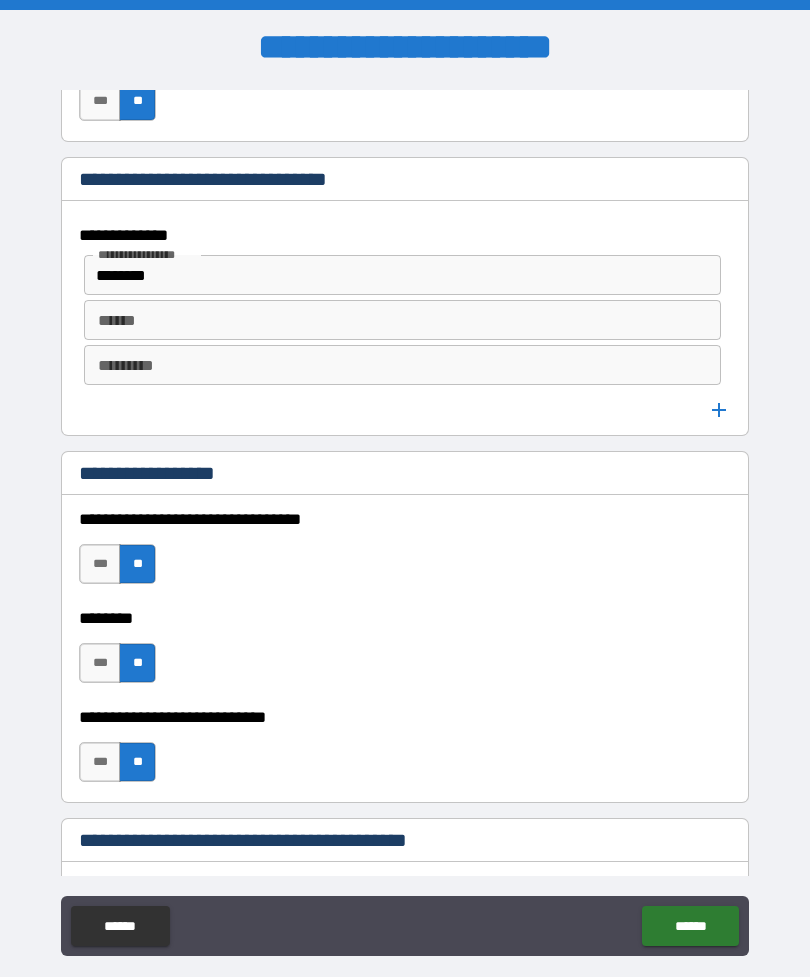 click on "*********" at bounding box center [402, 365] 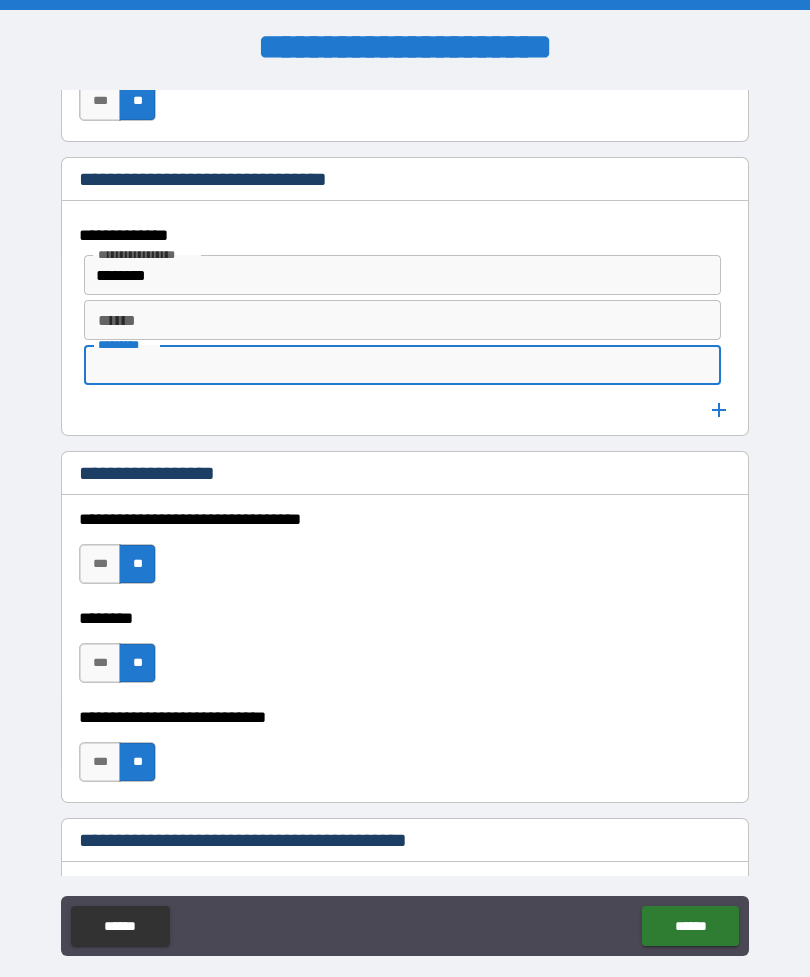 click on "**********" at bounding box center (161, 473) 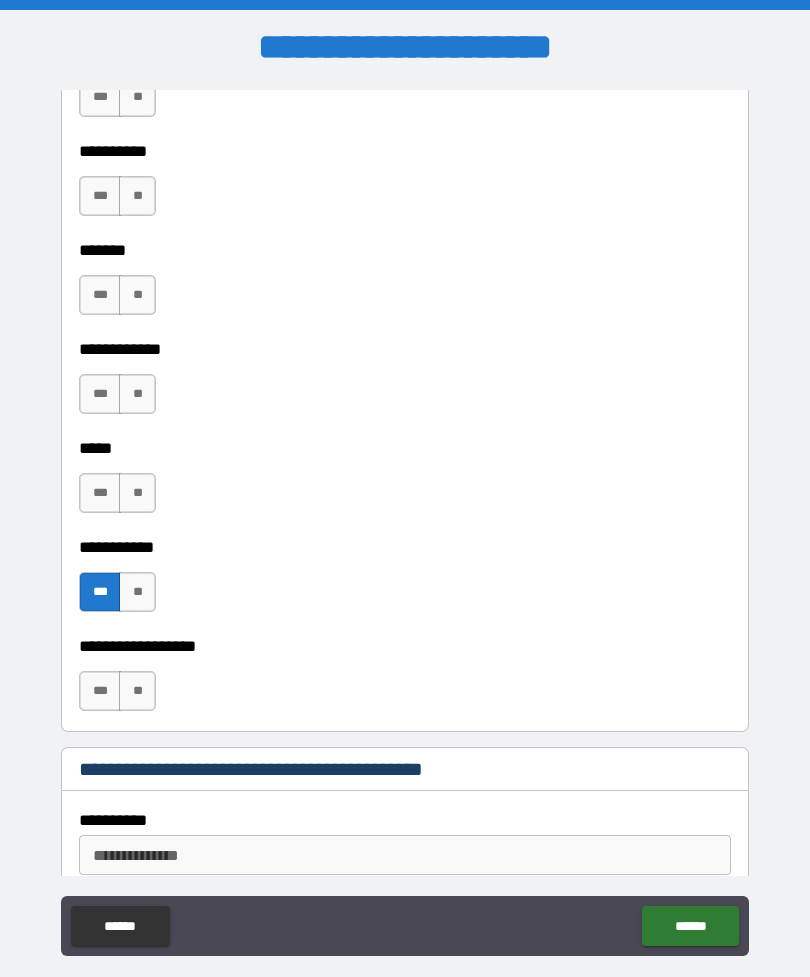 scroll, scrollTop: 2298, scrollLeft: 0, axis: vertical 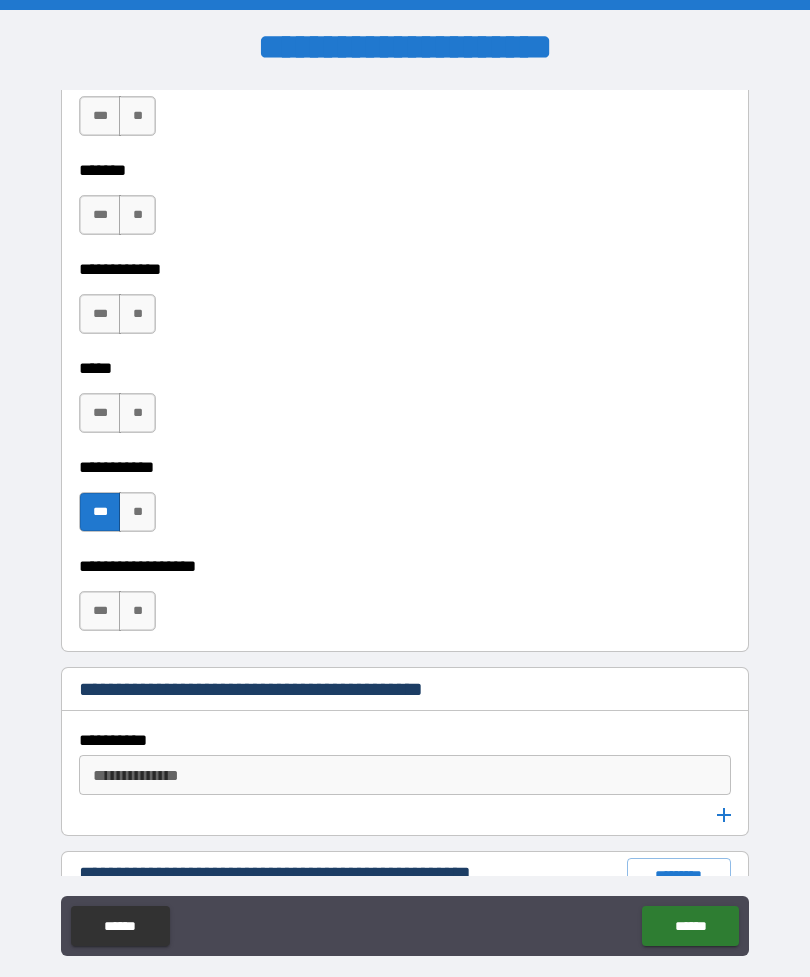 click on "**********" at bounding box center (405, 601) 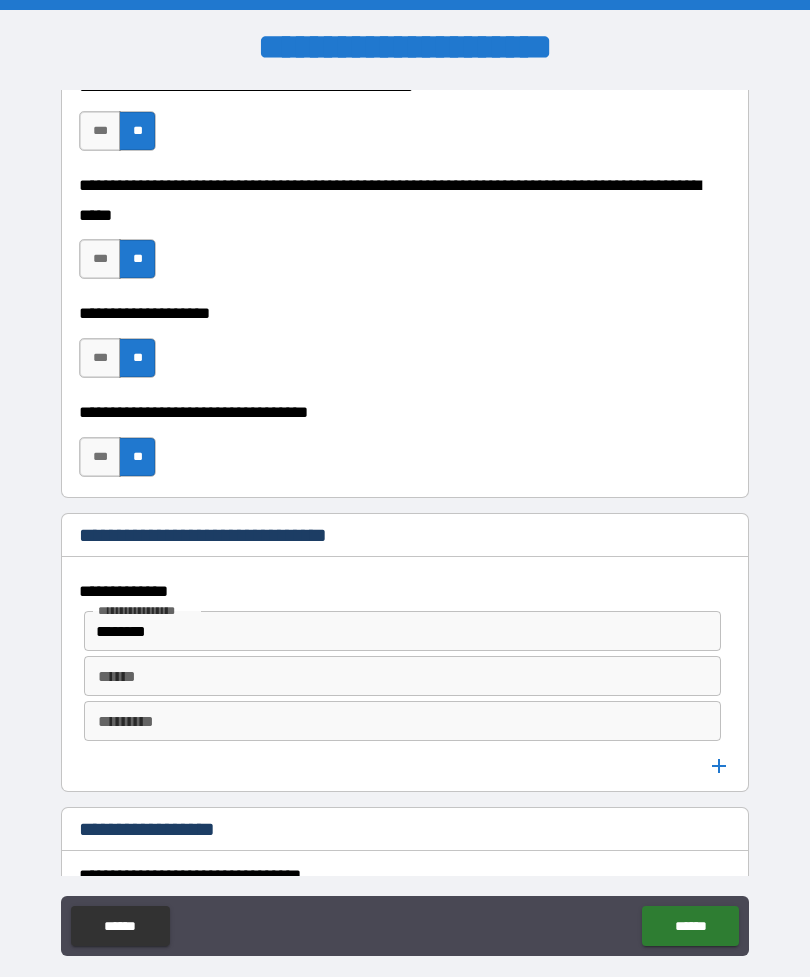 scroll, scrollTop: 1029, scrollLeft: 0, axis: vertical 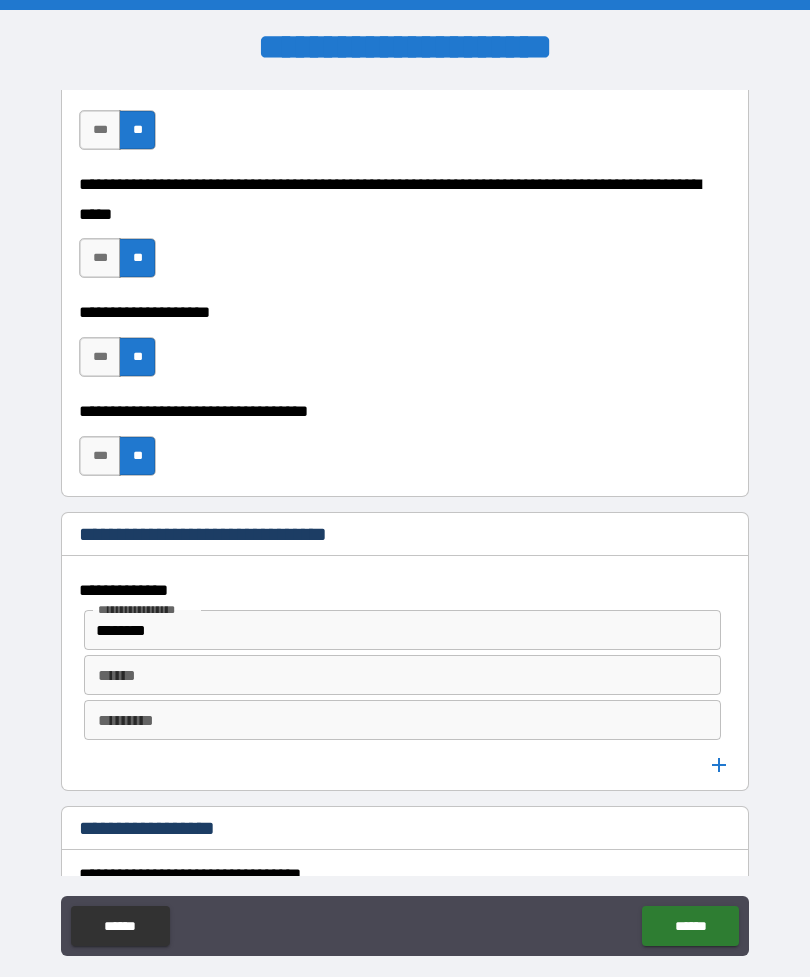 click on "********" at bounding box center (386, 630) 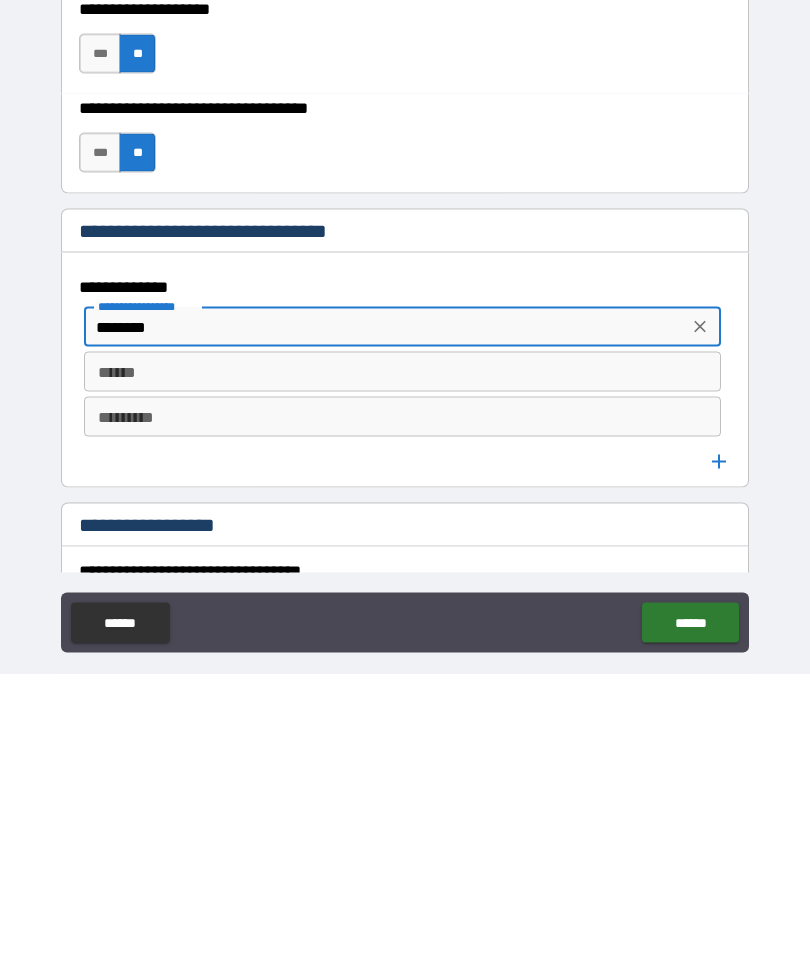 click on "********" at bounding box center [386, 630] 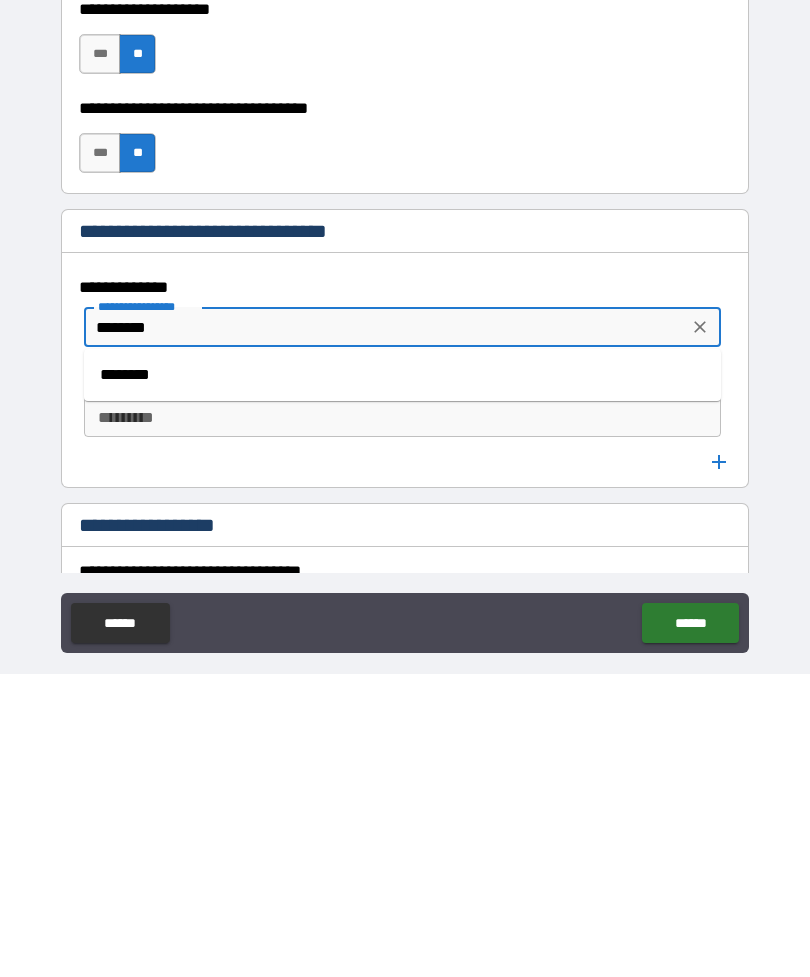 click on "********" at bounding box center (402, 678) 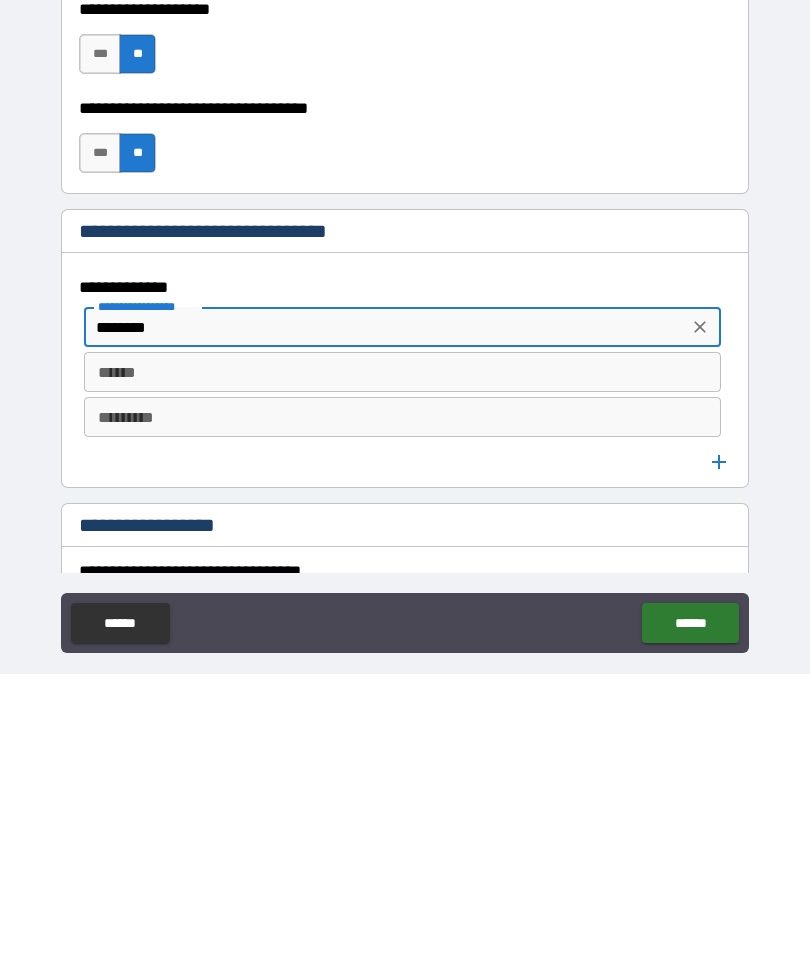 click on "******" at bounding box center [402, 675] 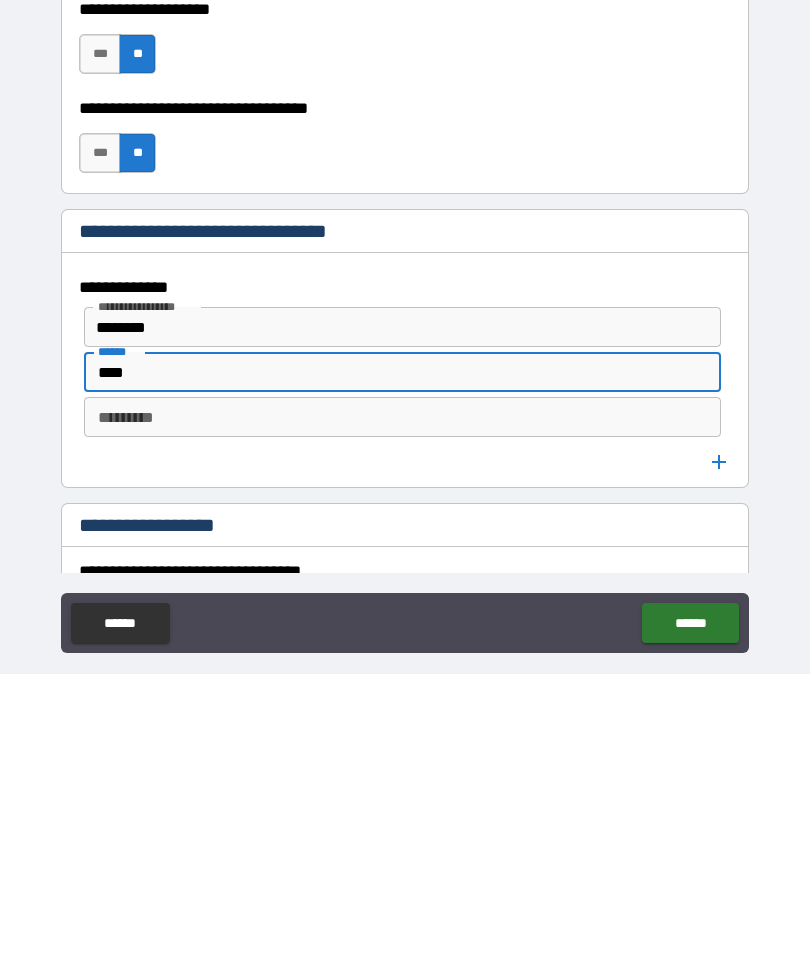 type on "****" 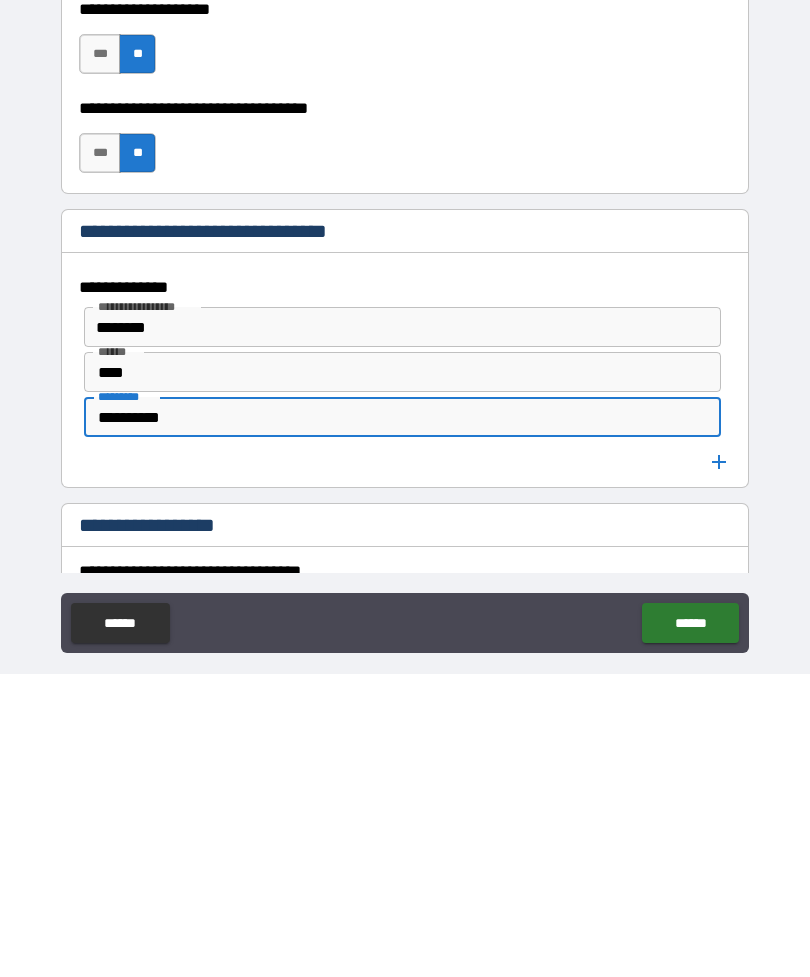 type on "**********" 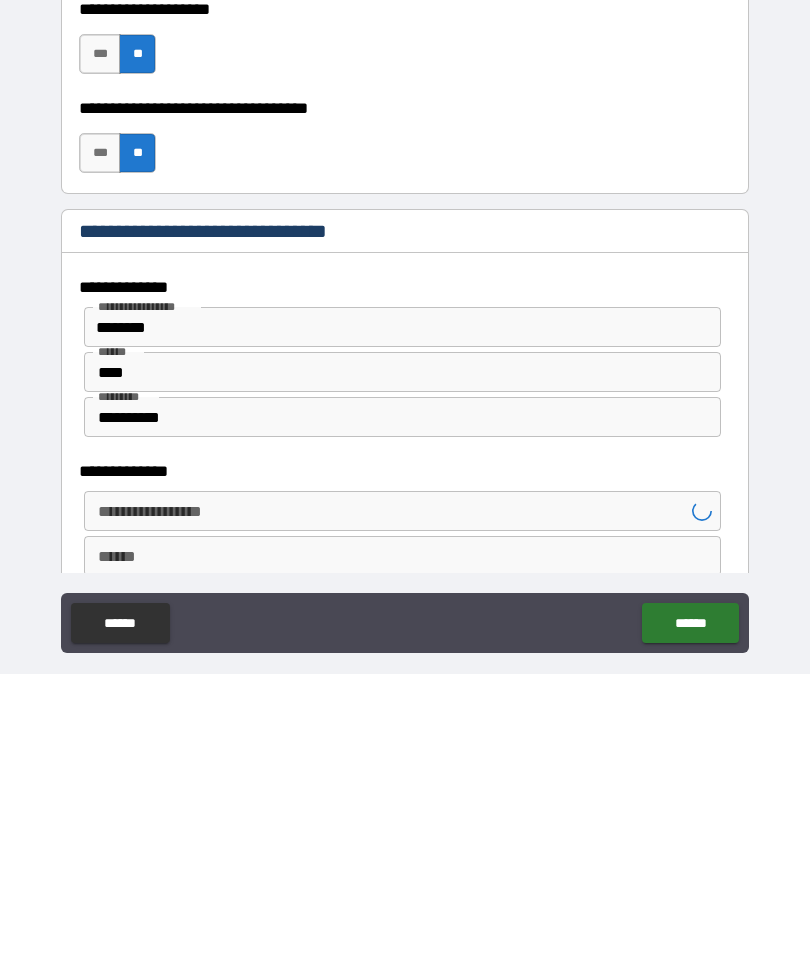 scroll, scrollTop: 64, scrollLeft: 0, axis: vertical 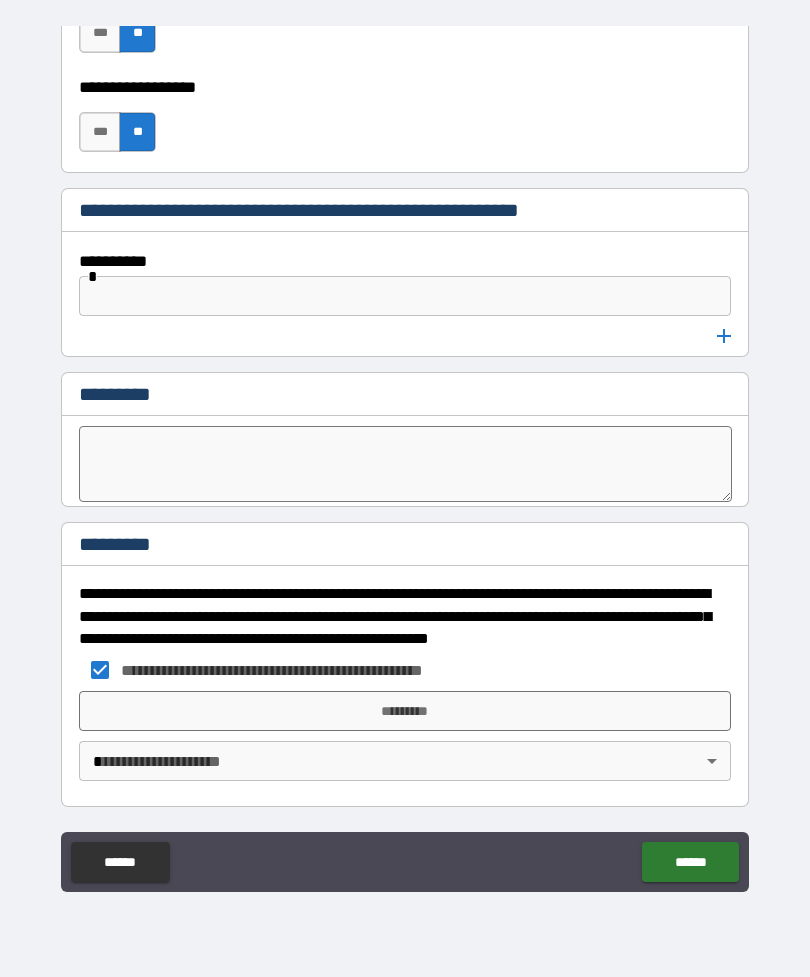 click on "*********" at bounding box center (405, 711) 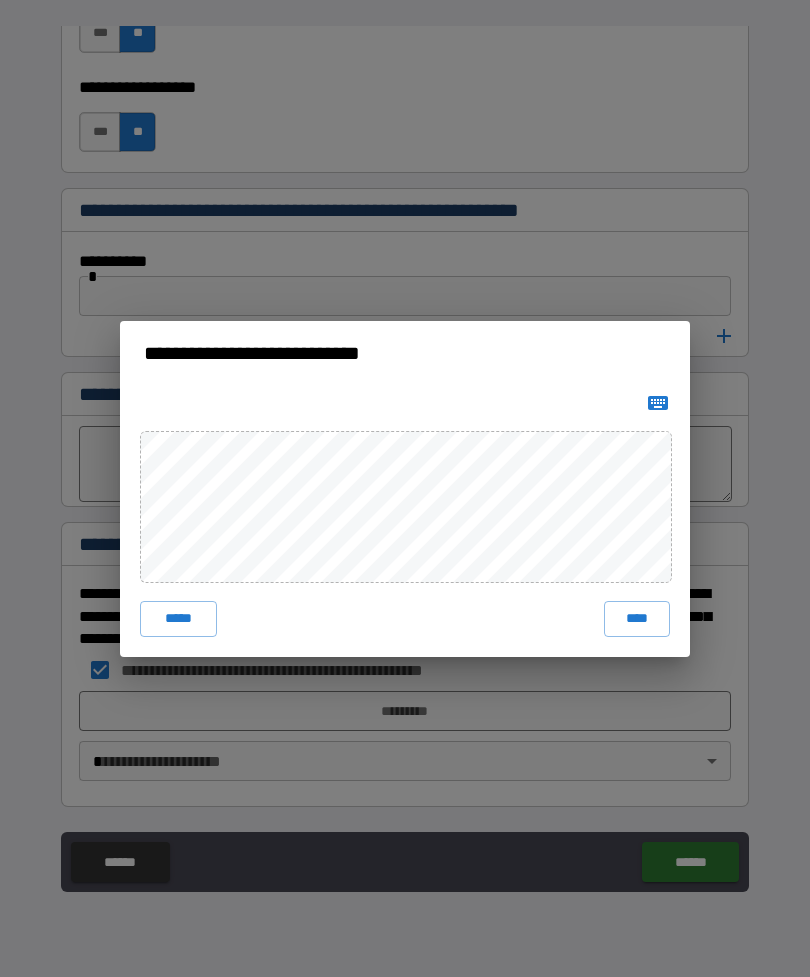 click on "****" at bounding box center (637, 619) 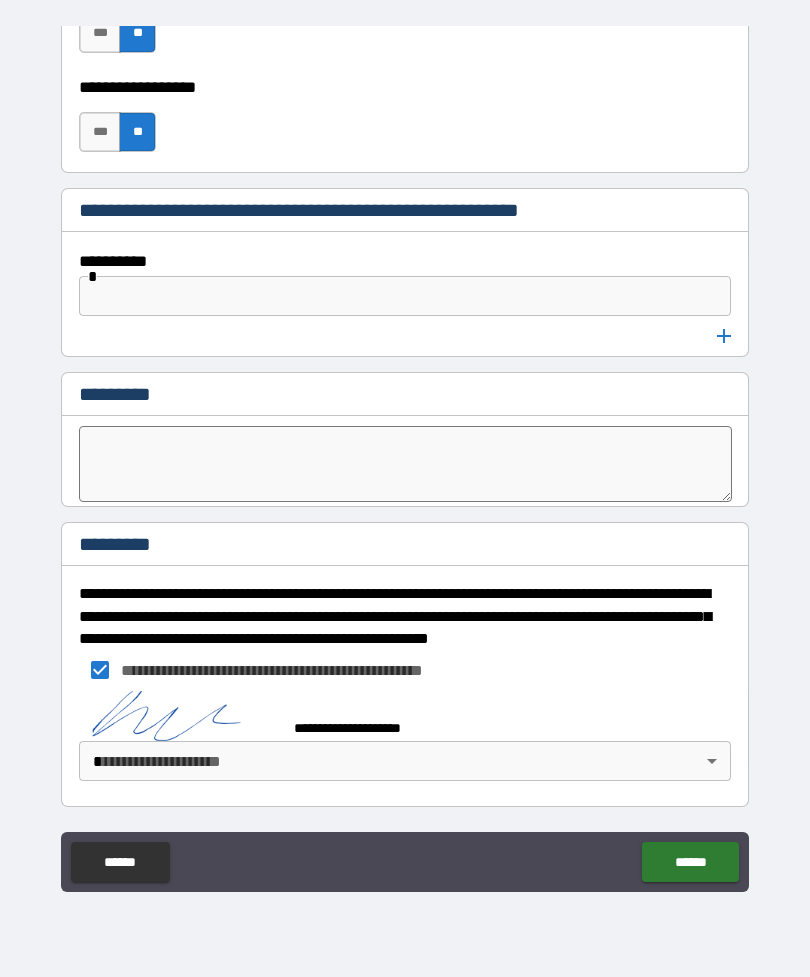 scroll, scrollTop: 6418, scrollLeft: 0, axis: vertical 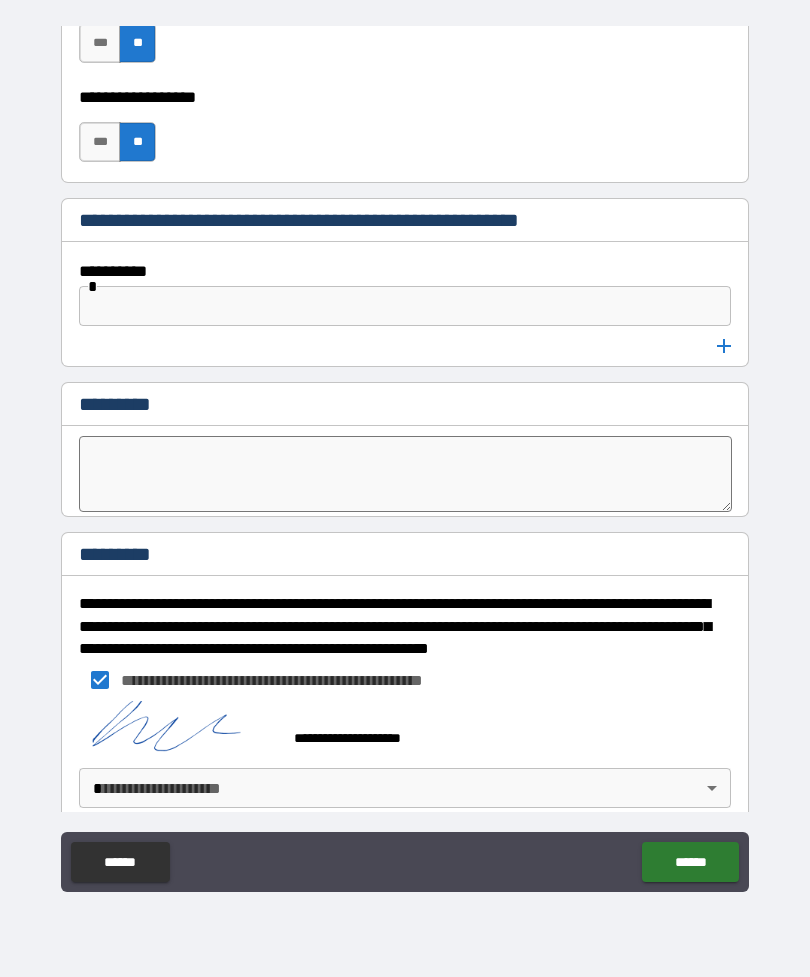 click on "**********" at bounding box center [405, 456] 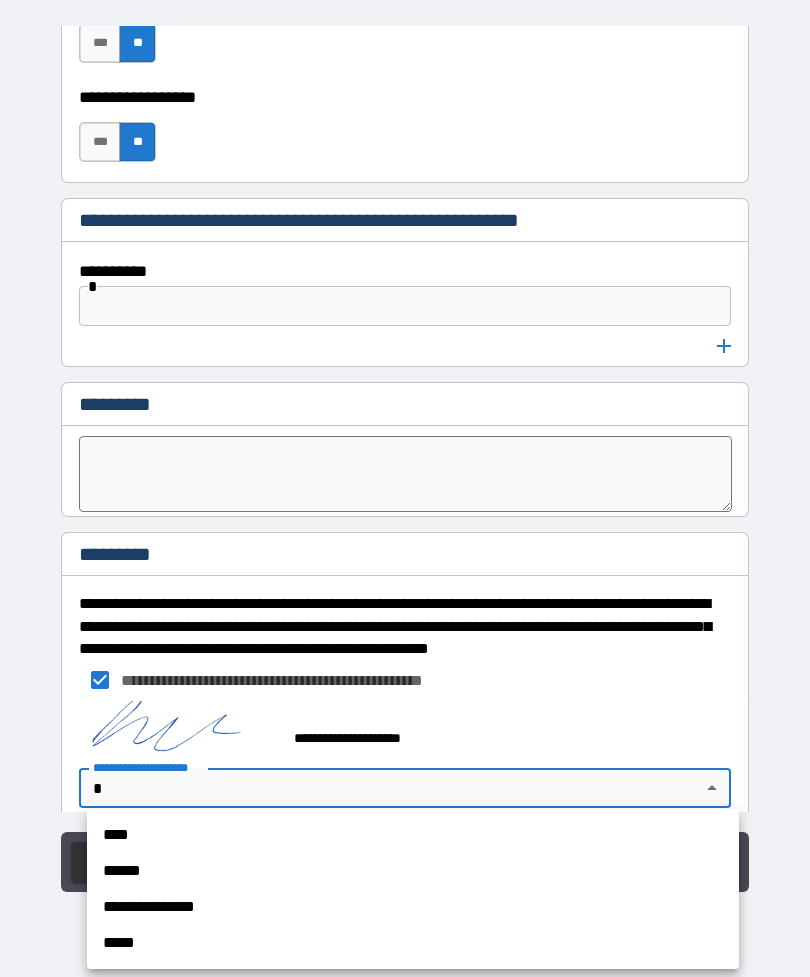 click on "****" at bounding box center (413, 835) 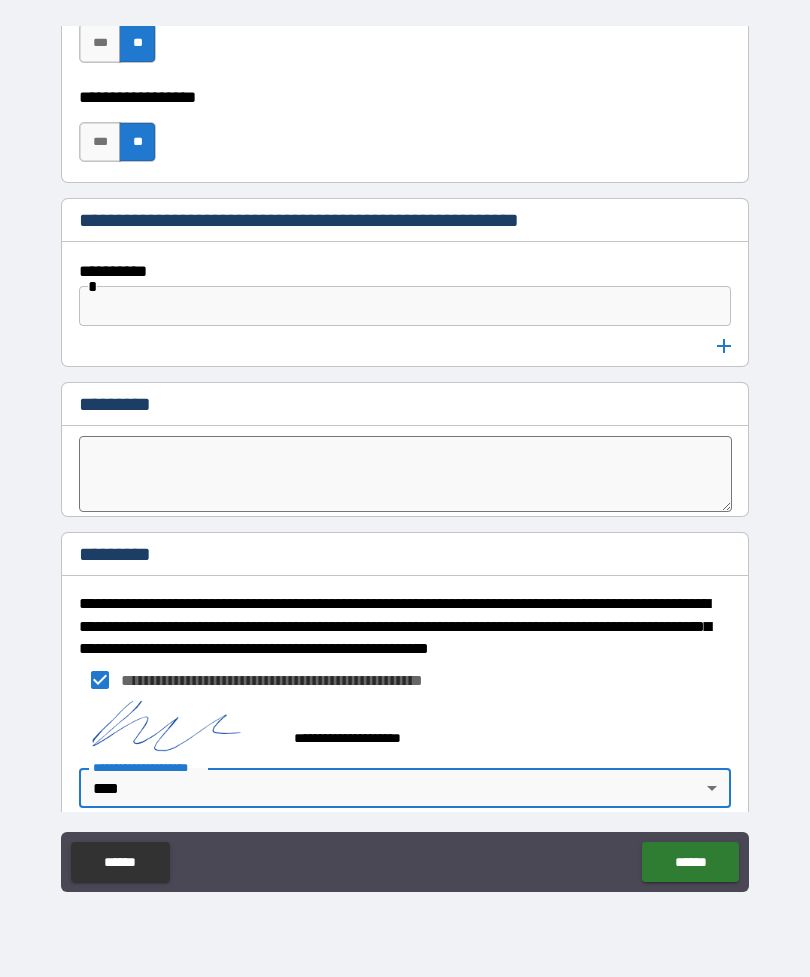 click on "******" at bounding box center [690, 862] 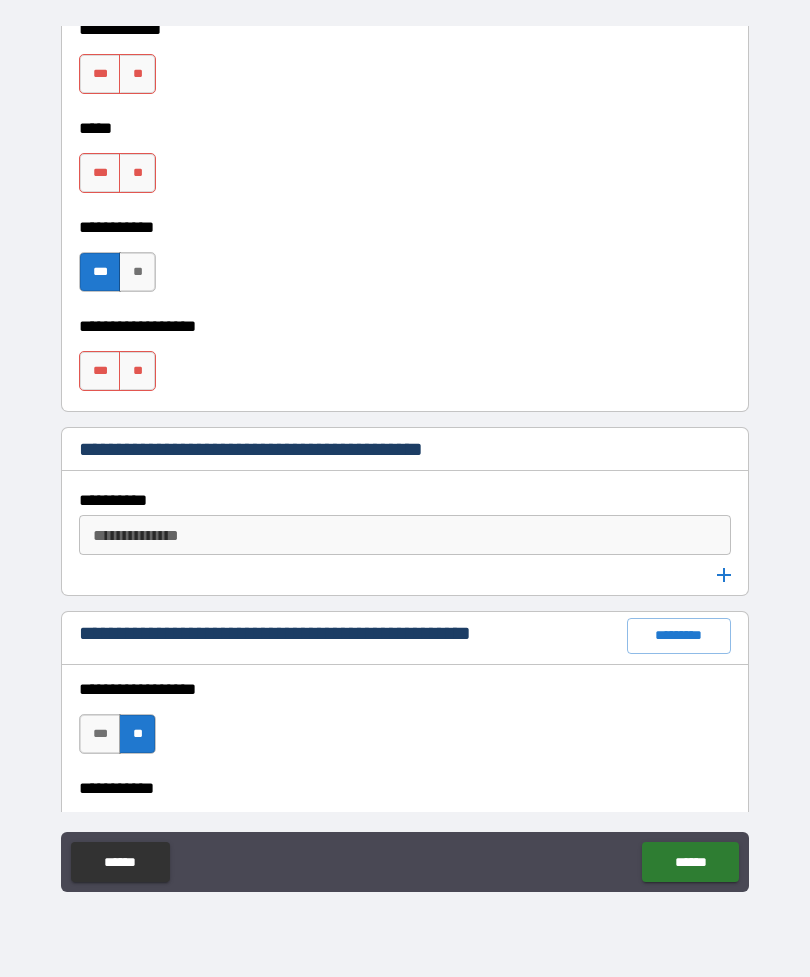 scroll, scrollTop: 2570, scrollLeft: 0, axis: vertical 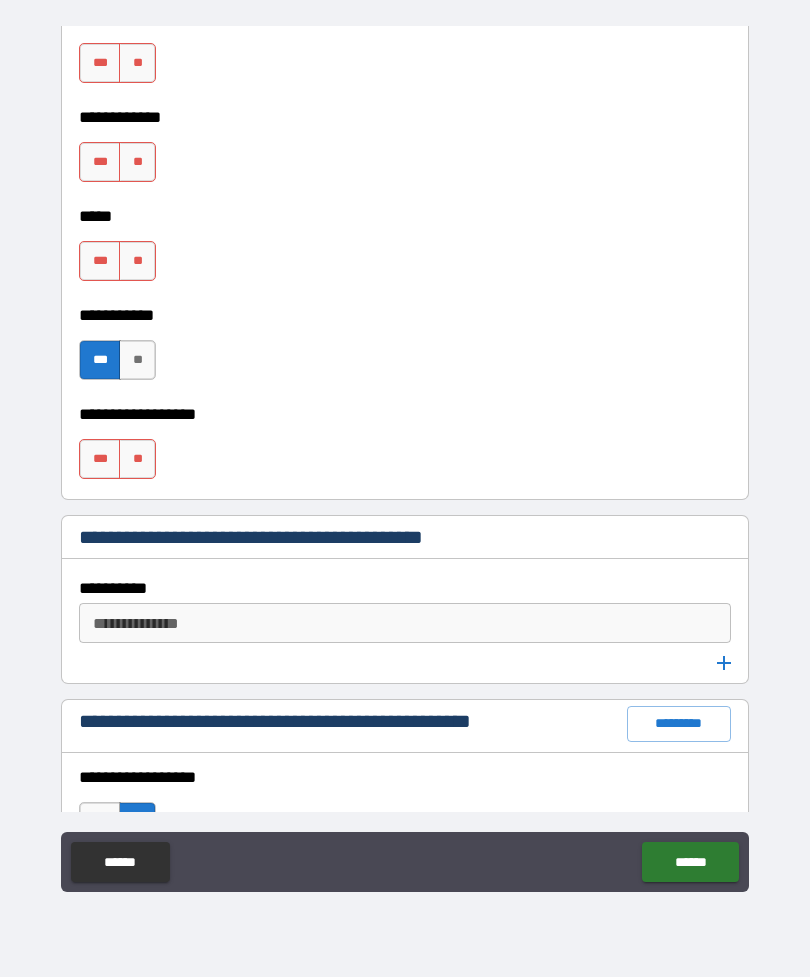 click on "**" at bounding box center (137, 459) 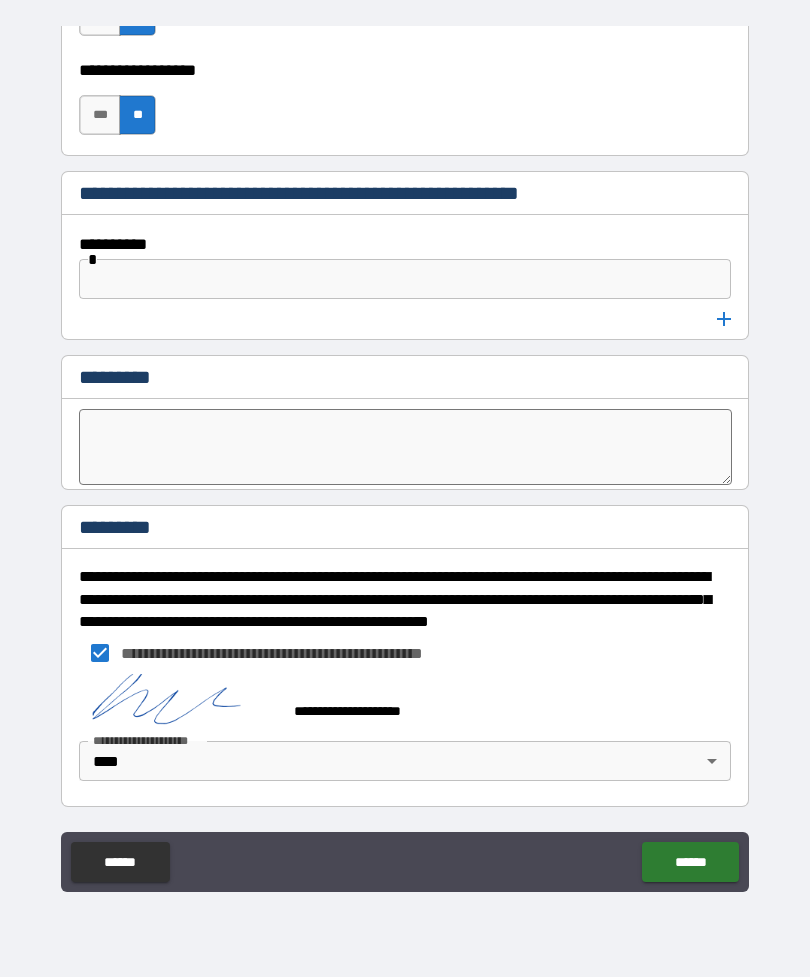 click on "******" at bounding box center (690, 862) 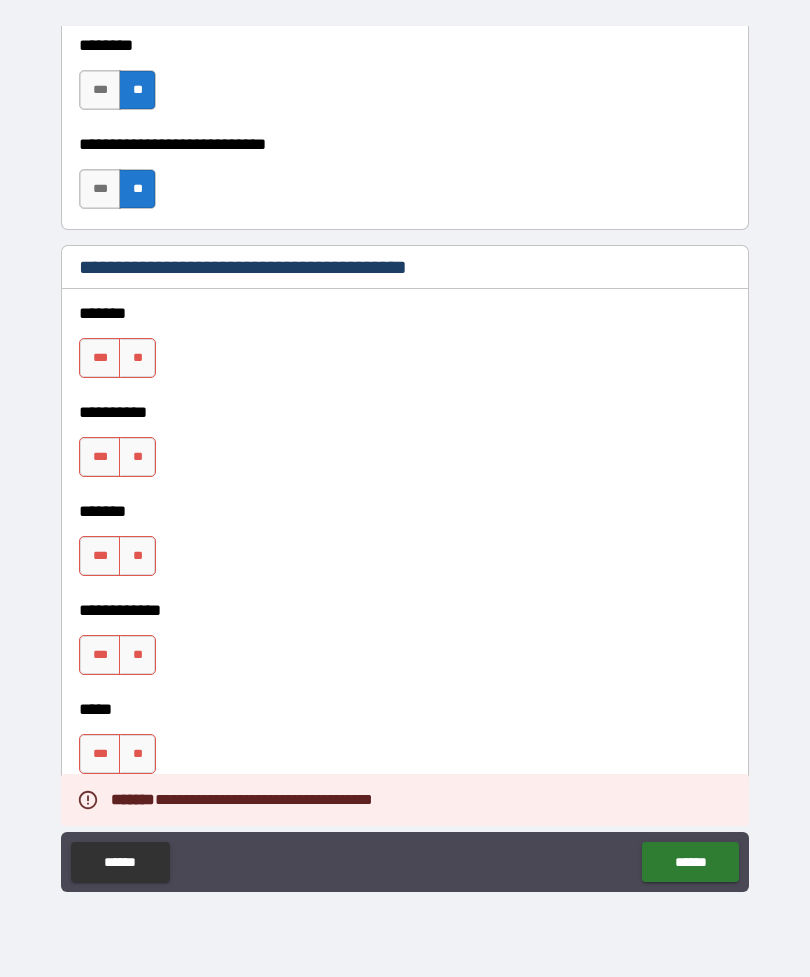 scroll, scrollTop: 2111, scrollLeft: 0, axis: vertical 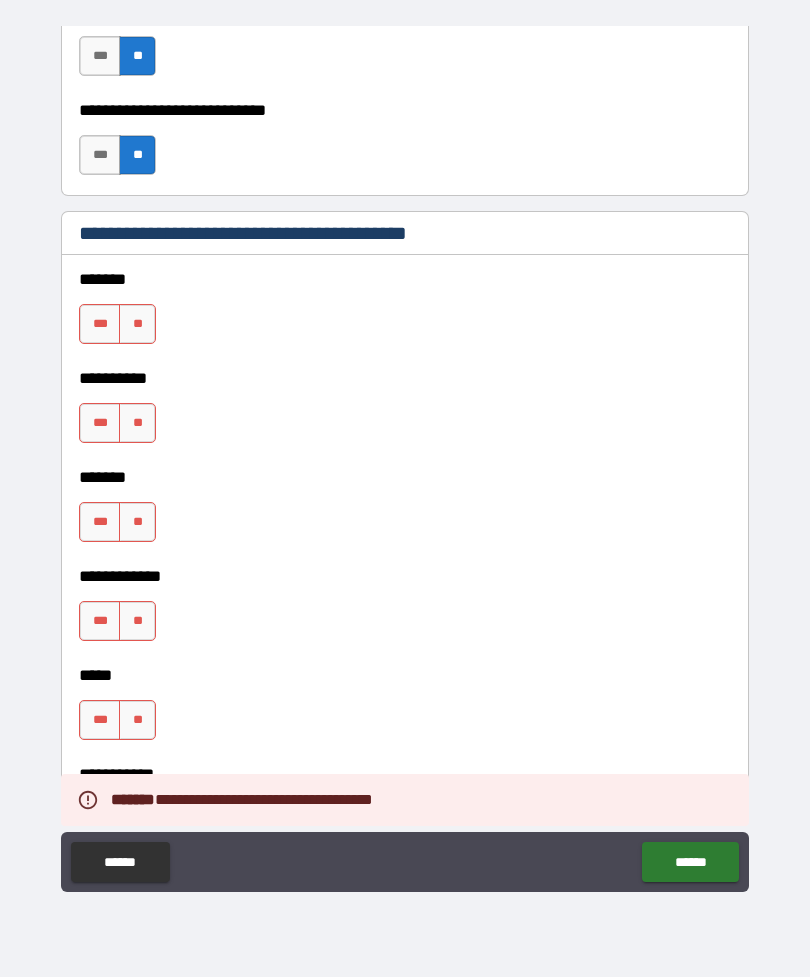 click on "**" at bounding box center [137, 324] 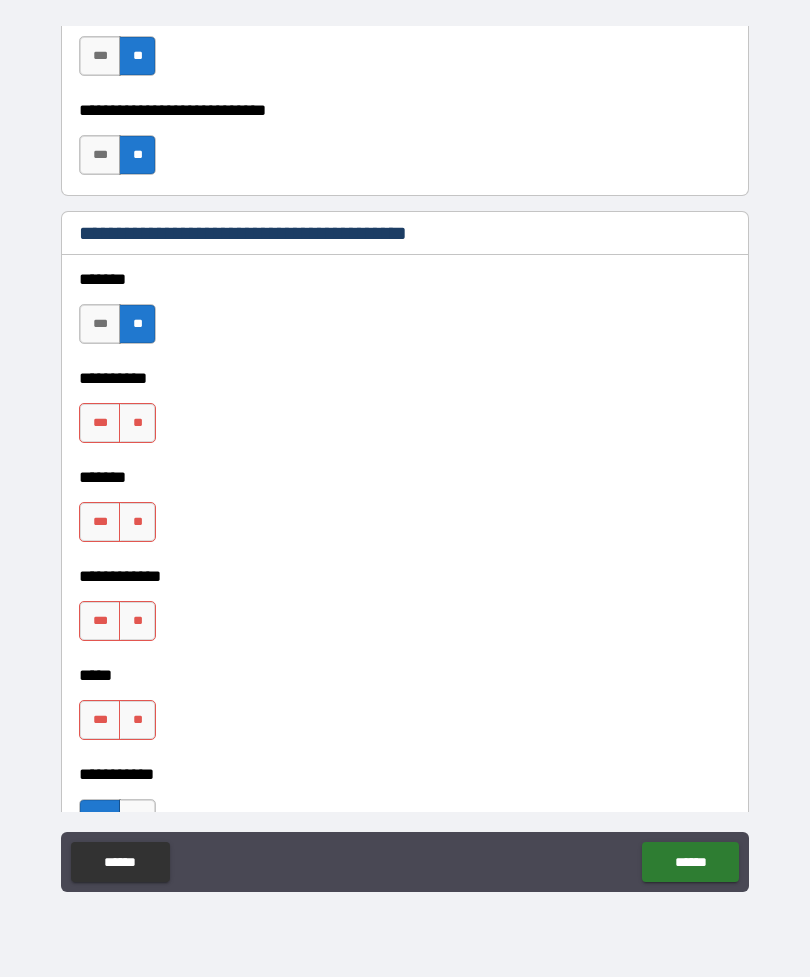 click on "**" at bounding box center (137, 423) 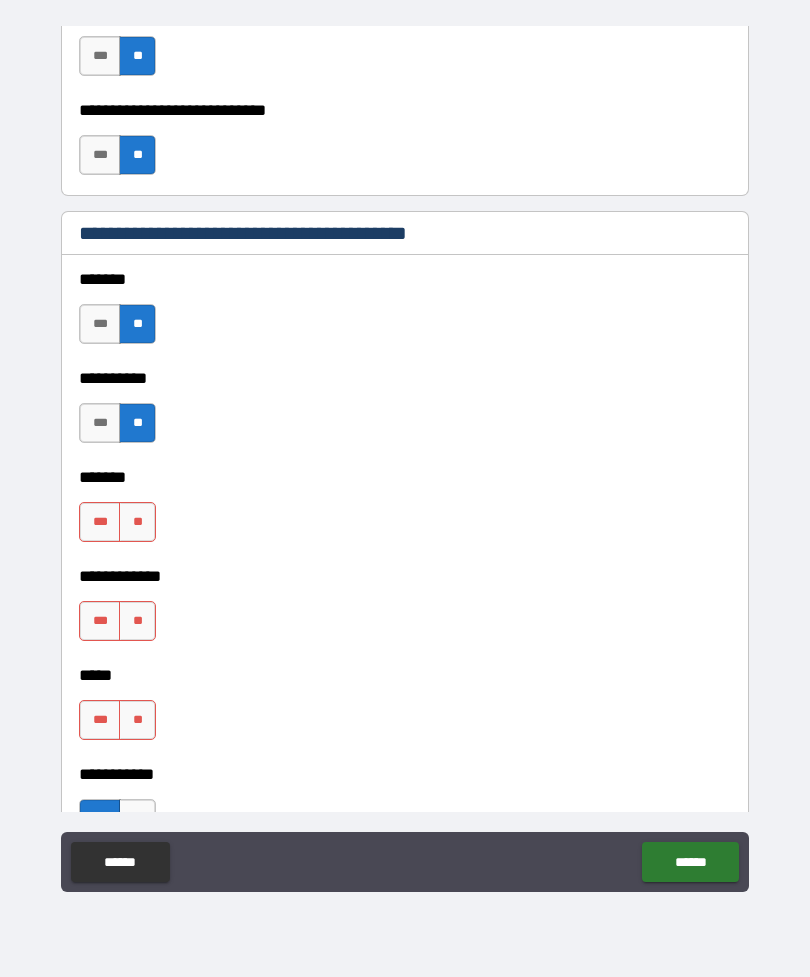 click on "**" at bounding box center [137, 522] 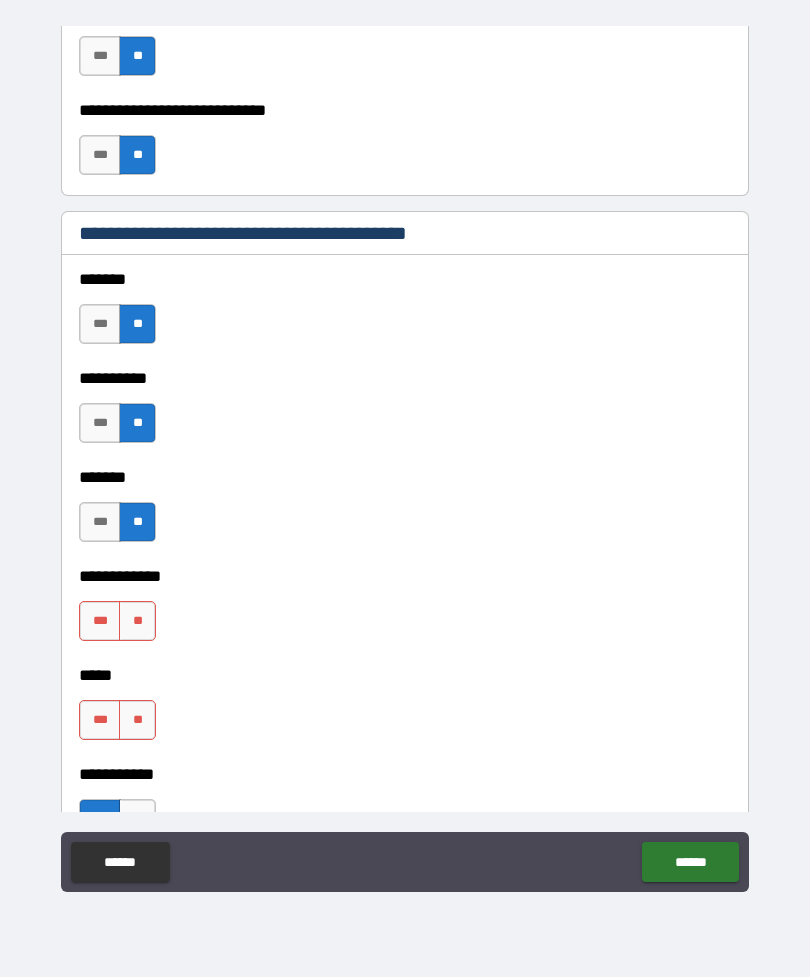click on "**" at bounding box center (137, 621) 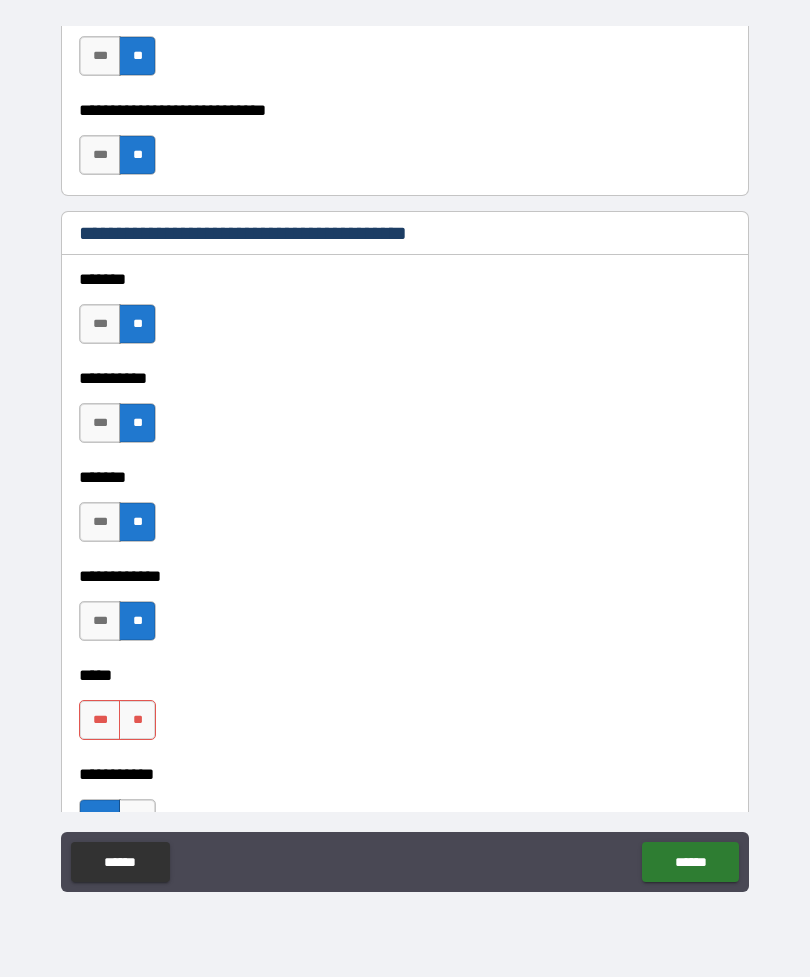 scroll, scrollTop: 2271, scrollLeft: 0, axis: vertical 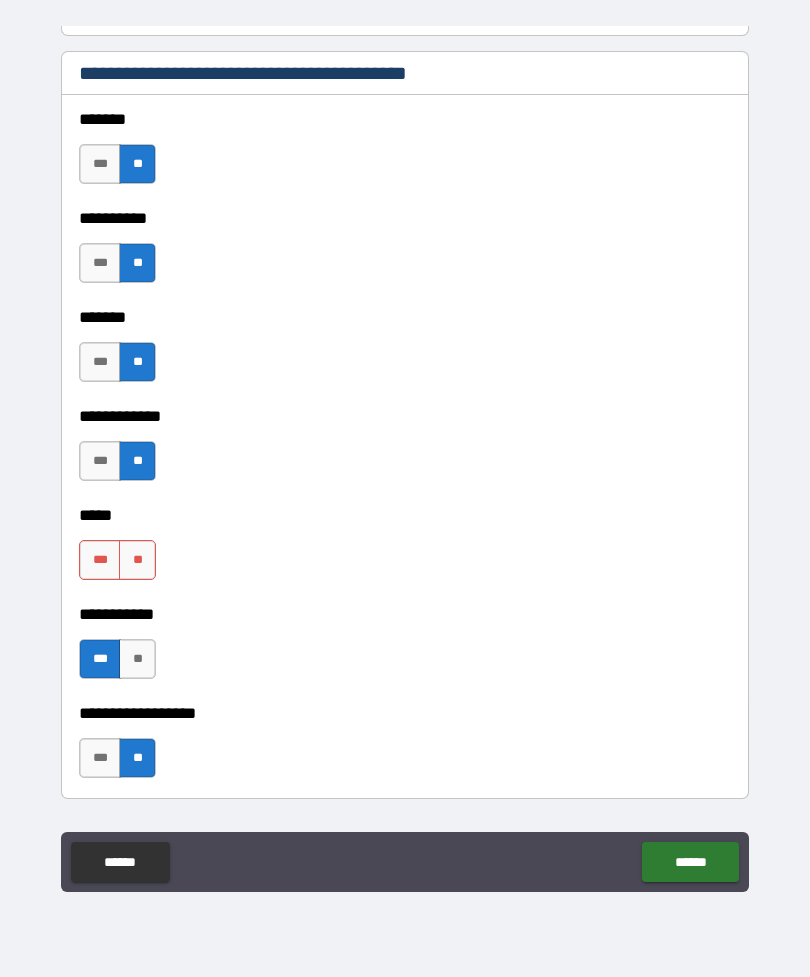 click on "***" at bounding box center (100, 560) 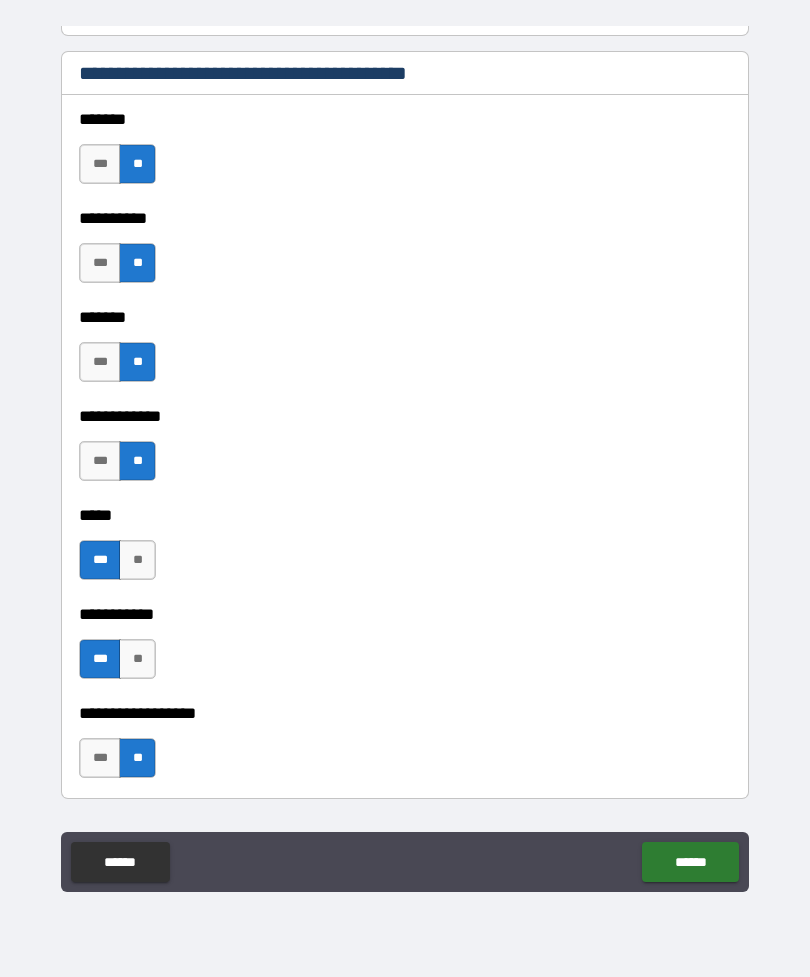 click on "***" at bounding box center [100, 560] 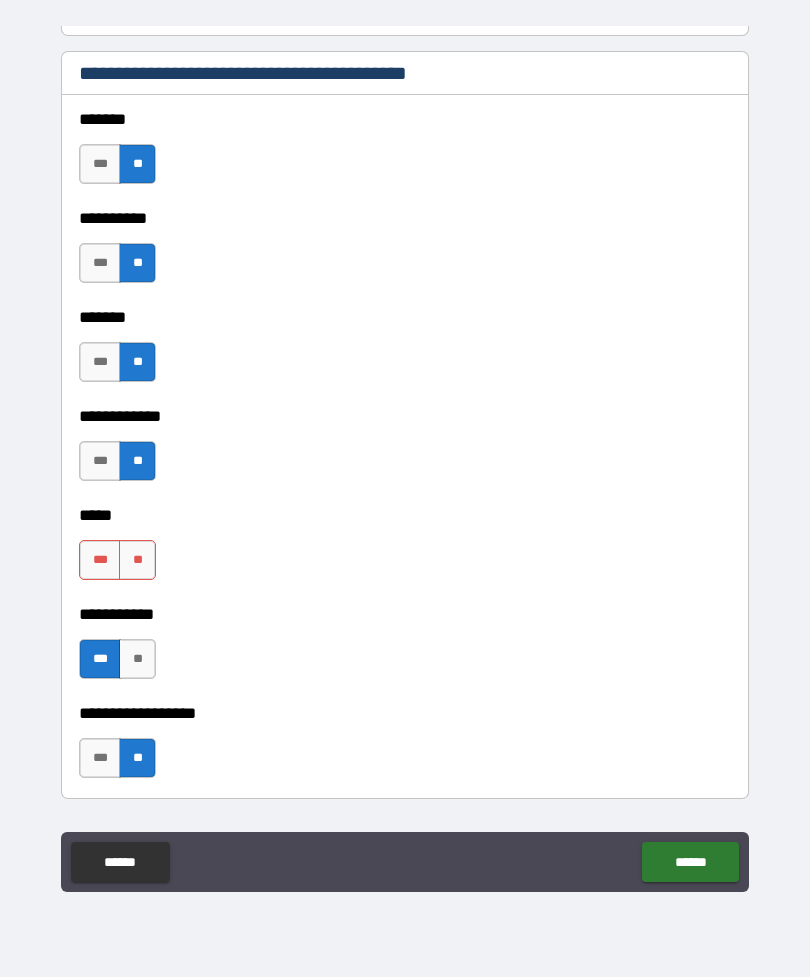 click on "***" at bounding box center [100, 560] 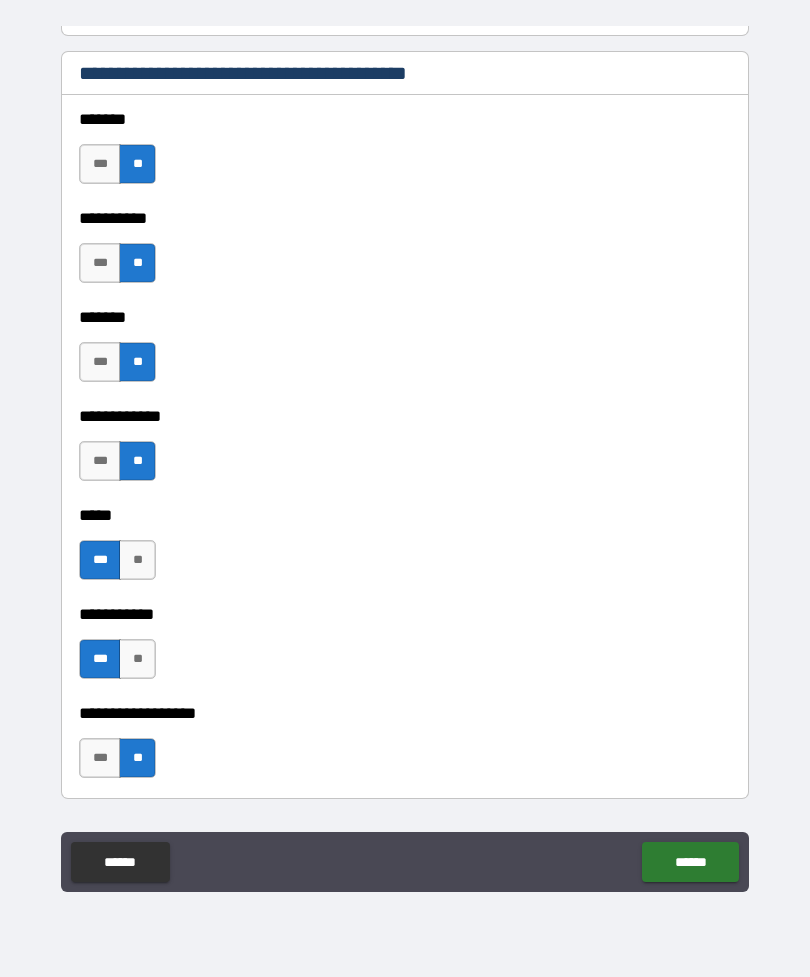click on "**" at bounding box center [137, 560] 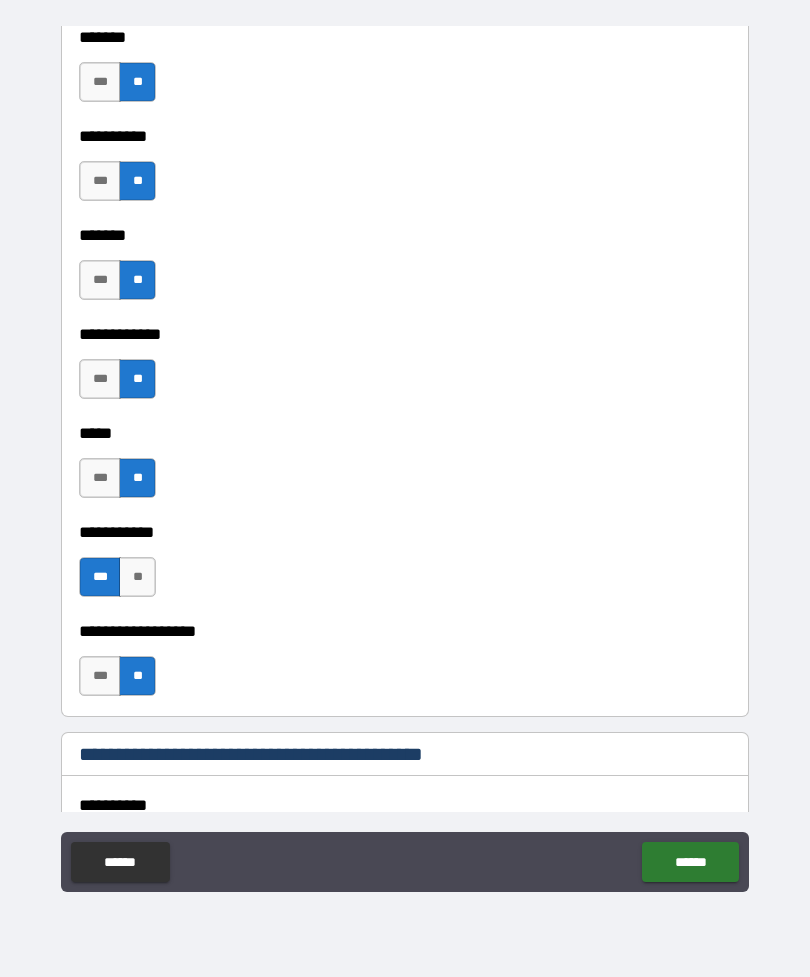 scroll, scrollTop: 2352, scrollLeft: 0, axis: vertical 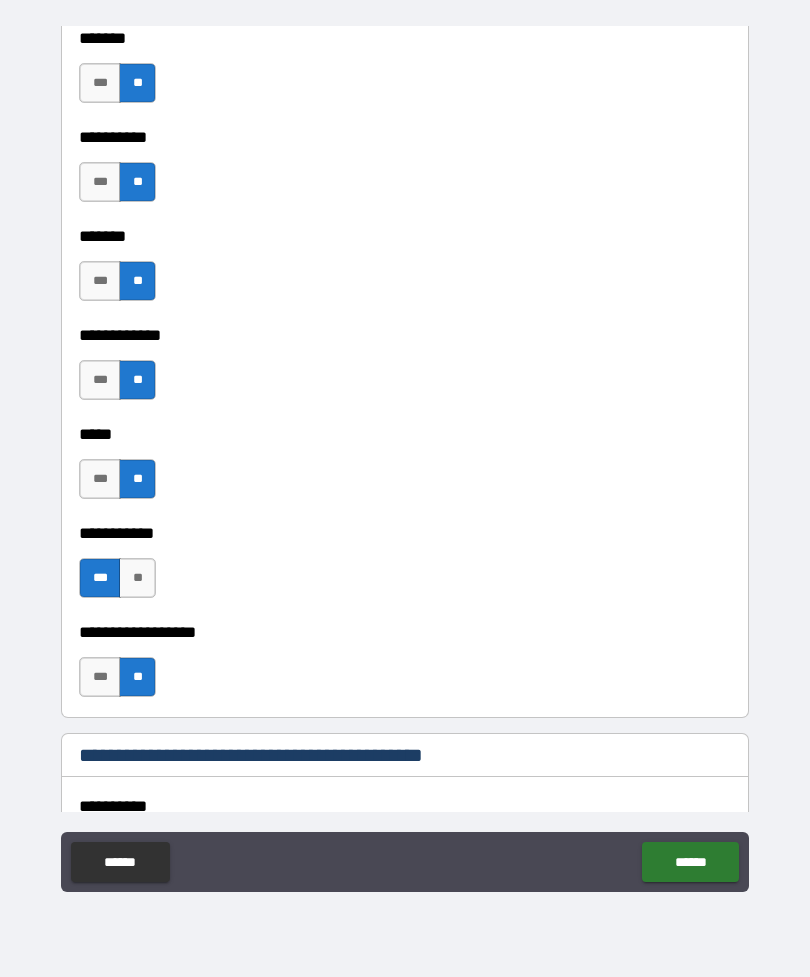 click on "******" at bounding box center (690, 862) 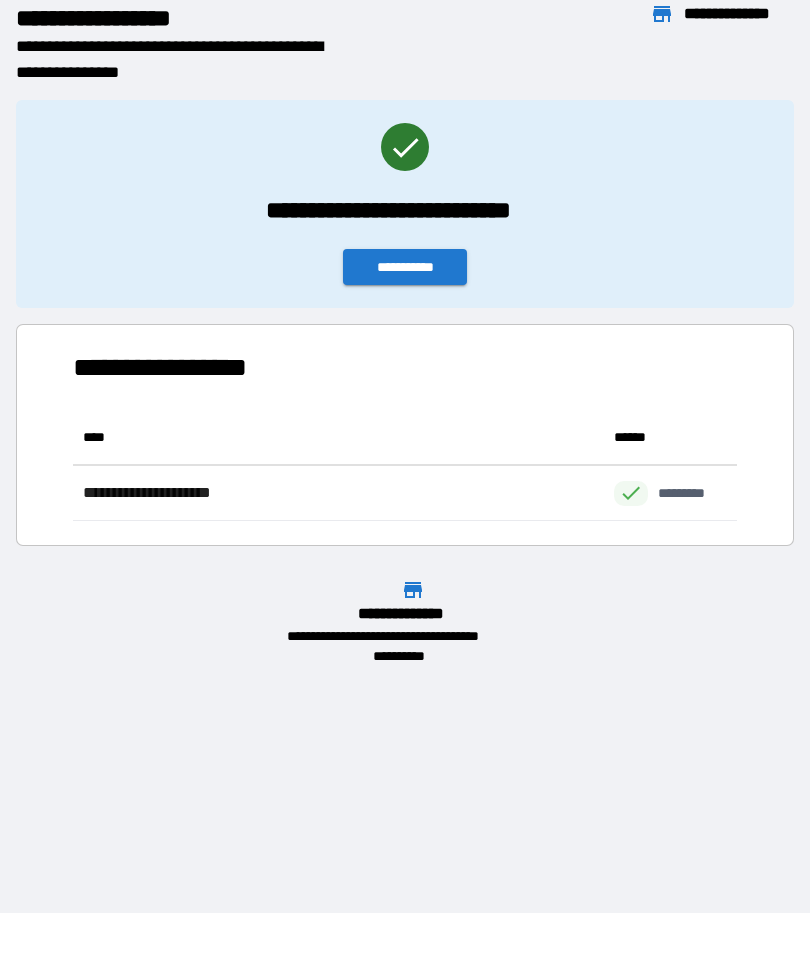 scroll, scrollTop: 1, scrollLeft: 1, axis: both 